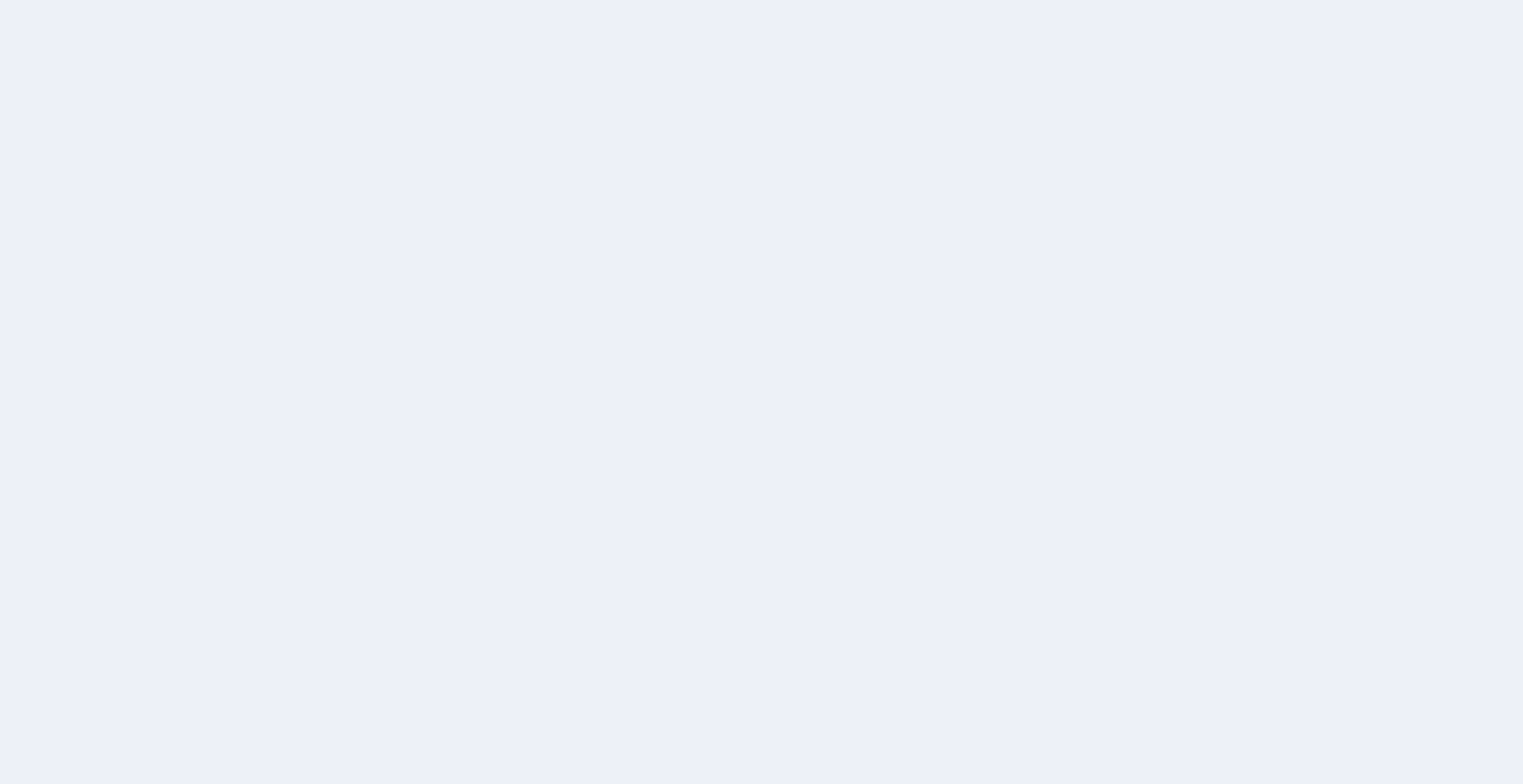 scroll, scrollTop: 0, scrollLeft: 0, axis: both 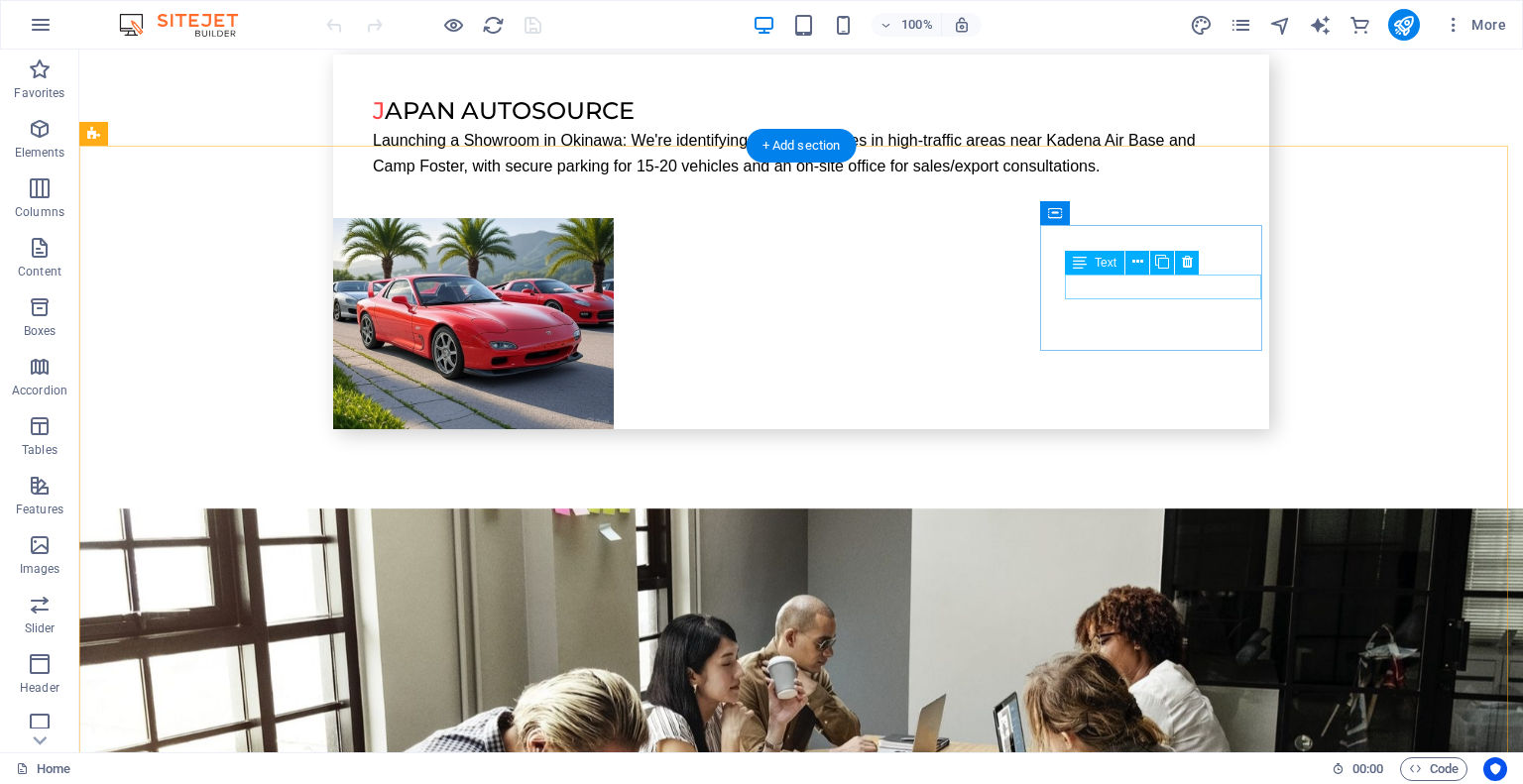 click on "Facebook" at bounding box center [206, 6552] 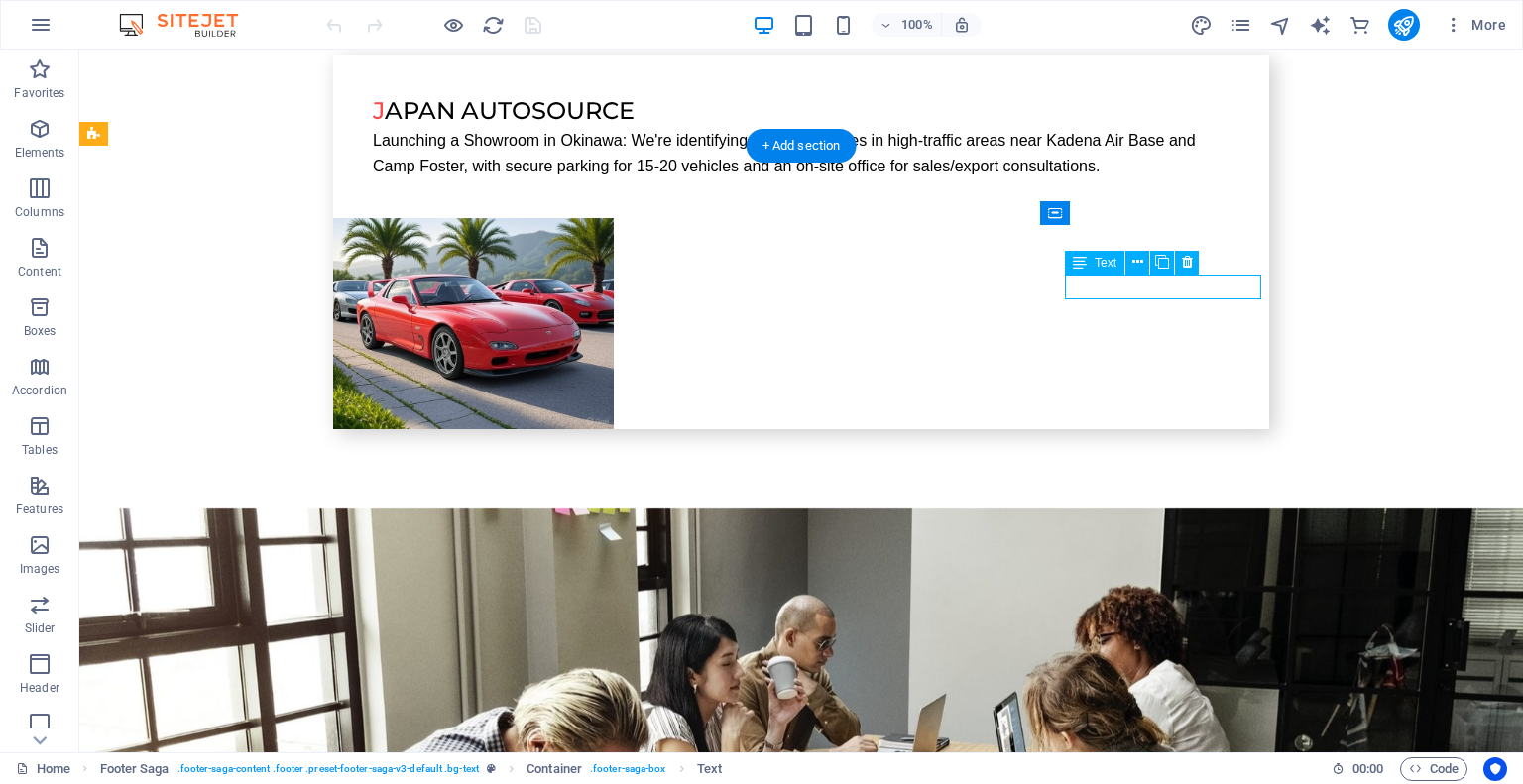 click on "Facebook" at bounding box center (206, 6552) 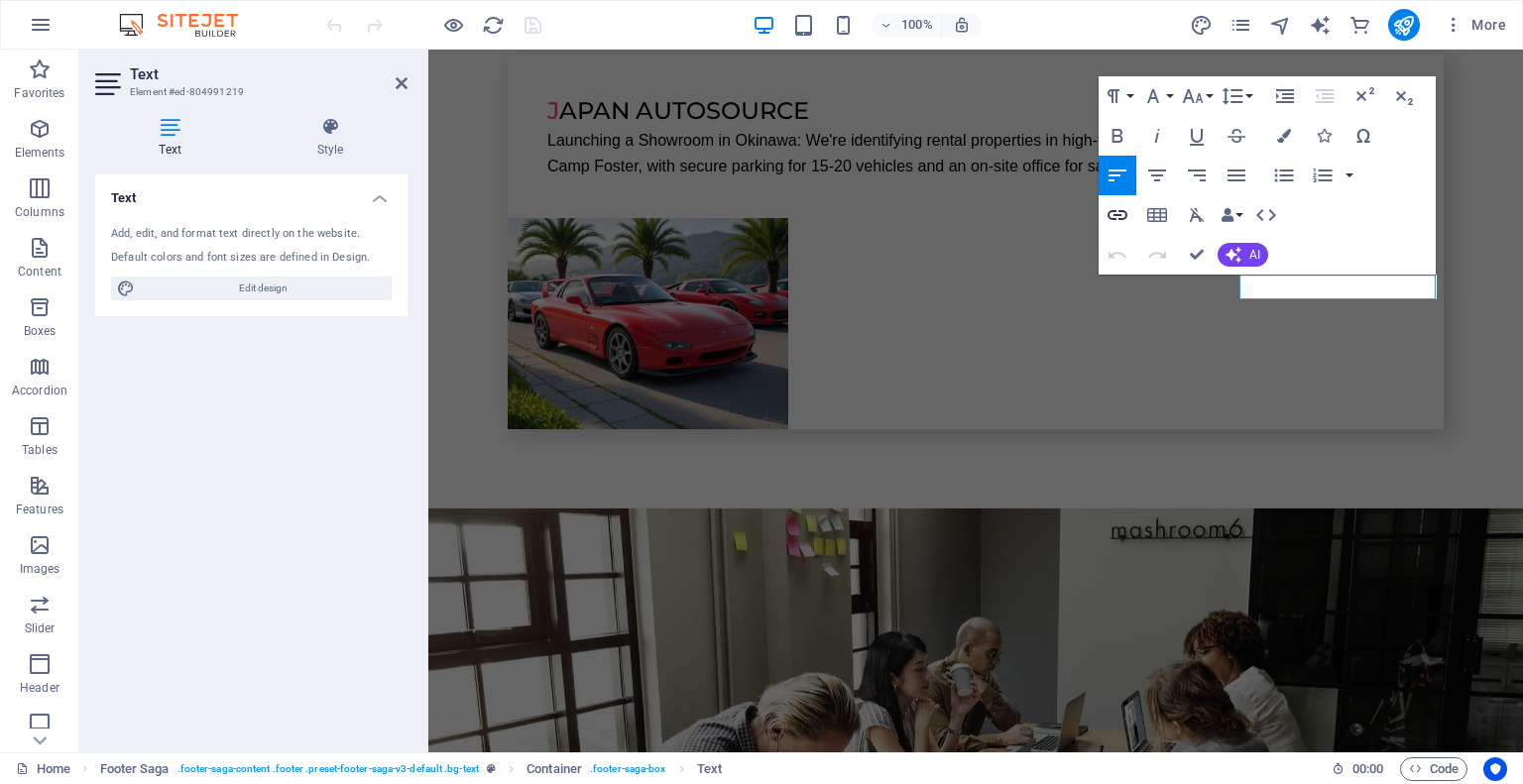 click 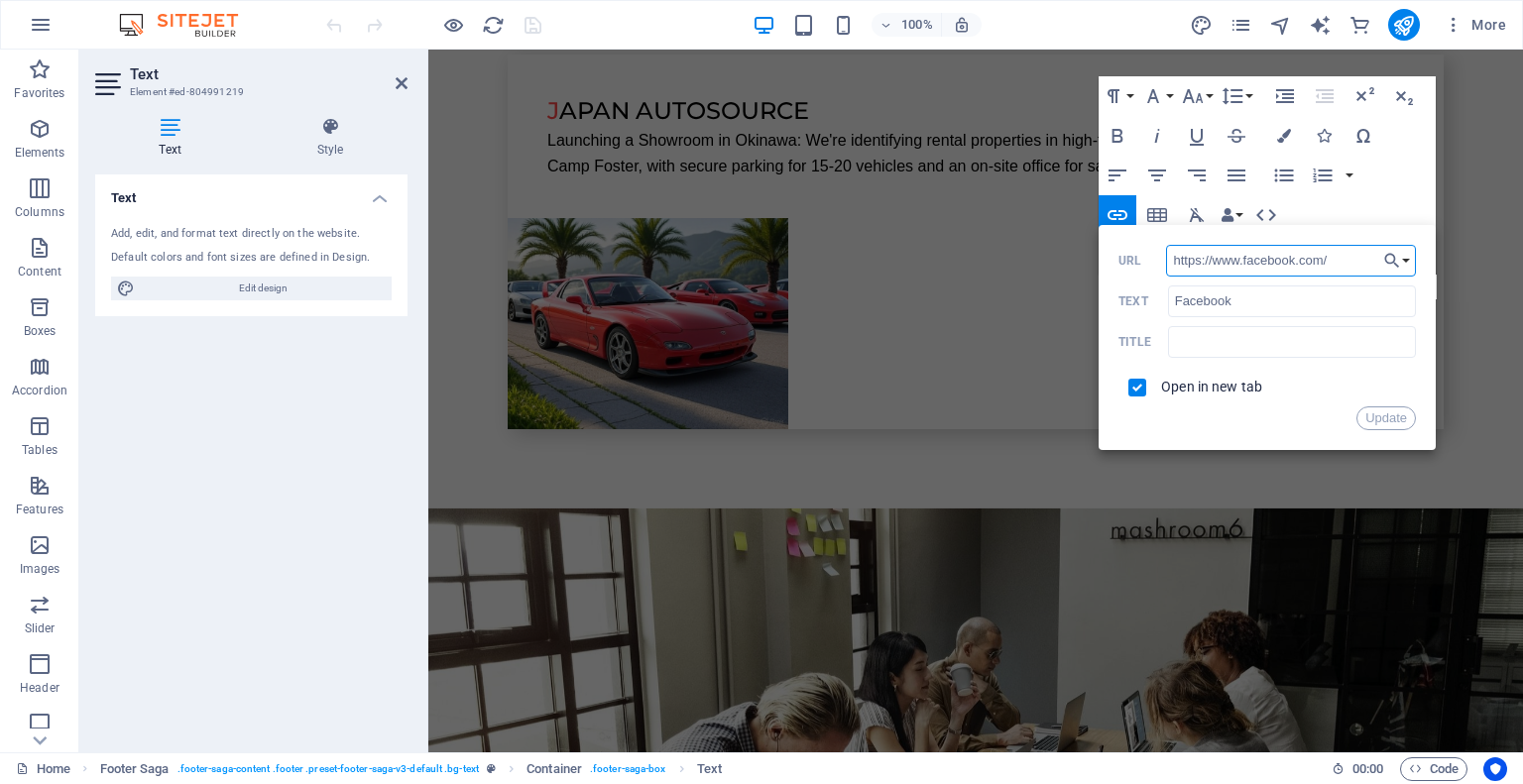 paste on "/JDMAutoSource/" 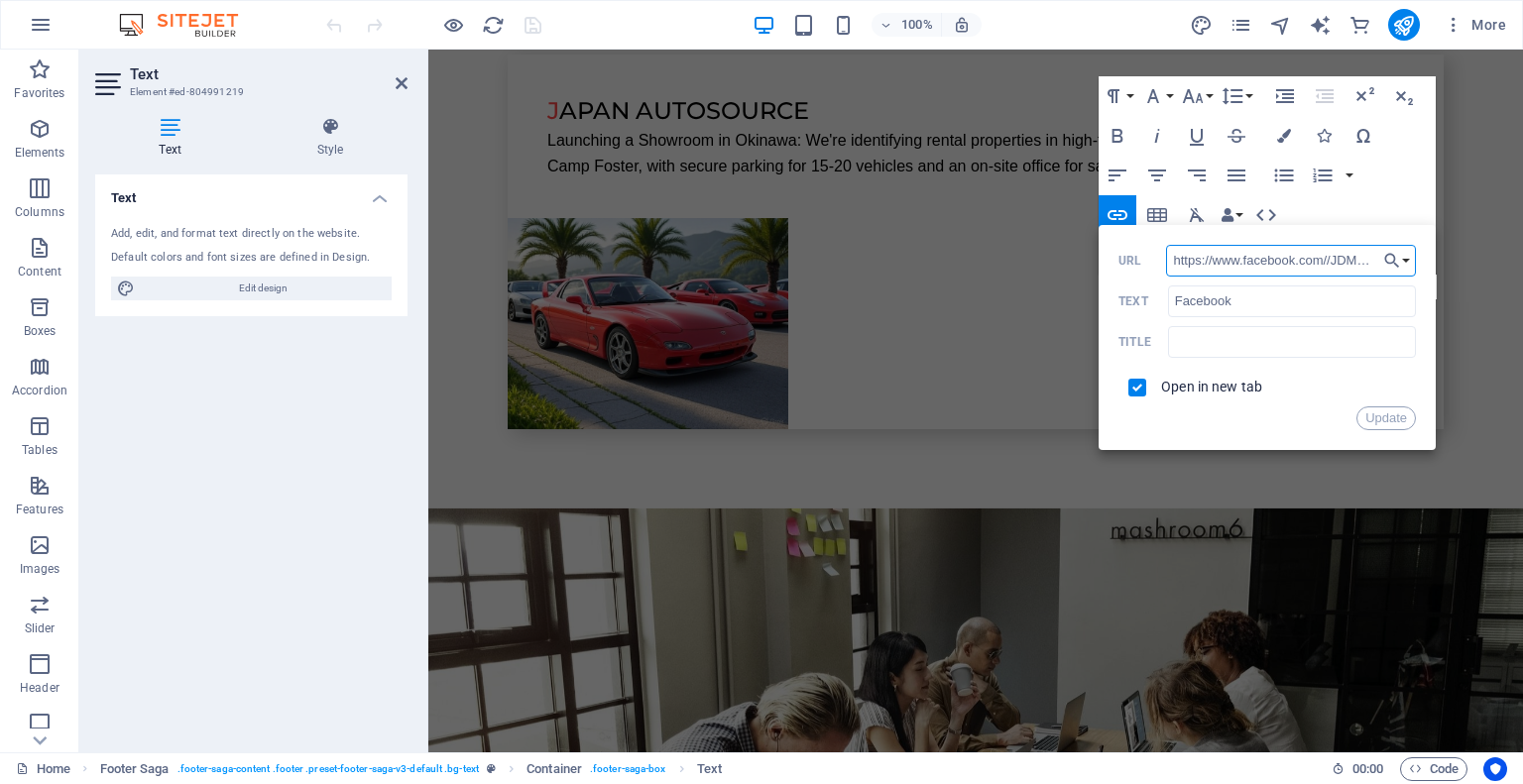 scroll, scrollTop: 0, scrollLeft: 55, axis: horizontal 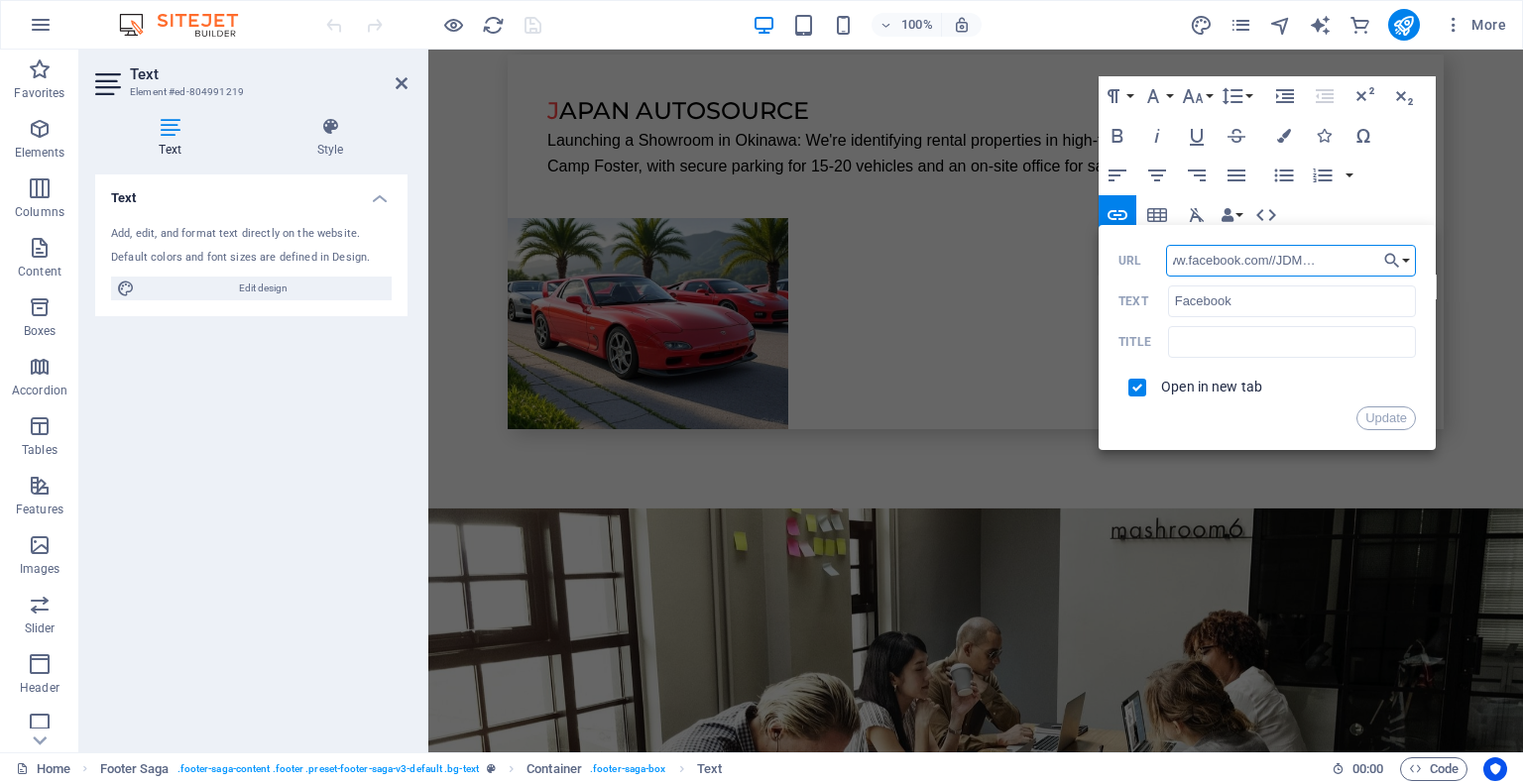 click on "https://www.facebook.com//JDMAutoSource/" at bounding box center (1291, 261) 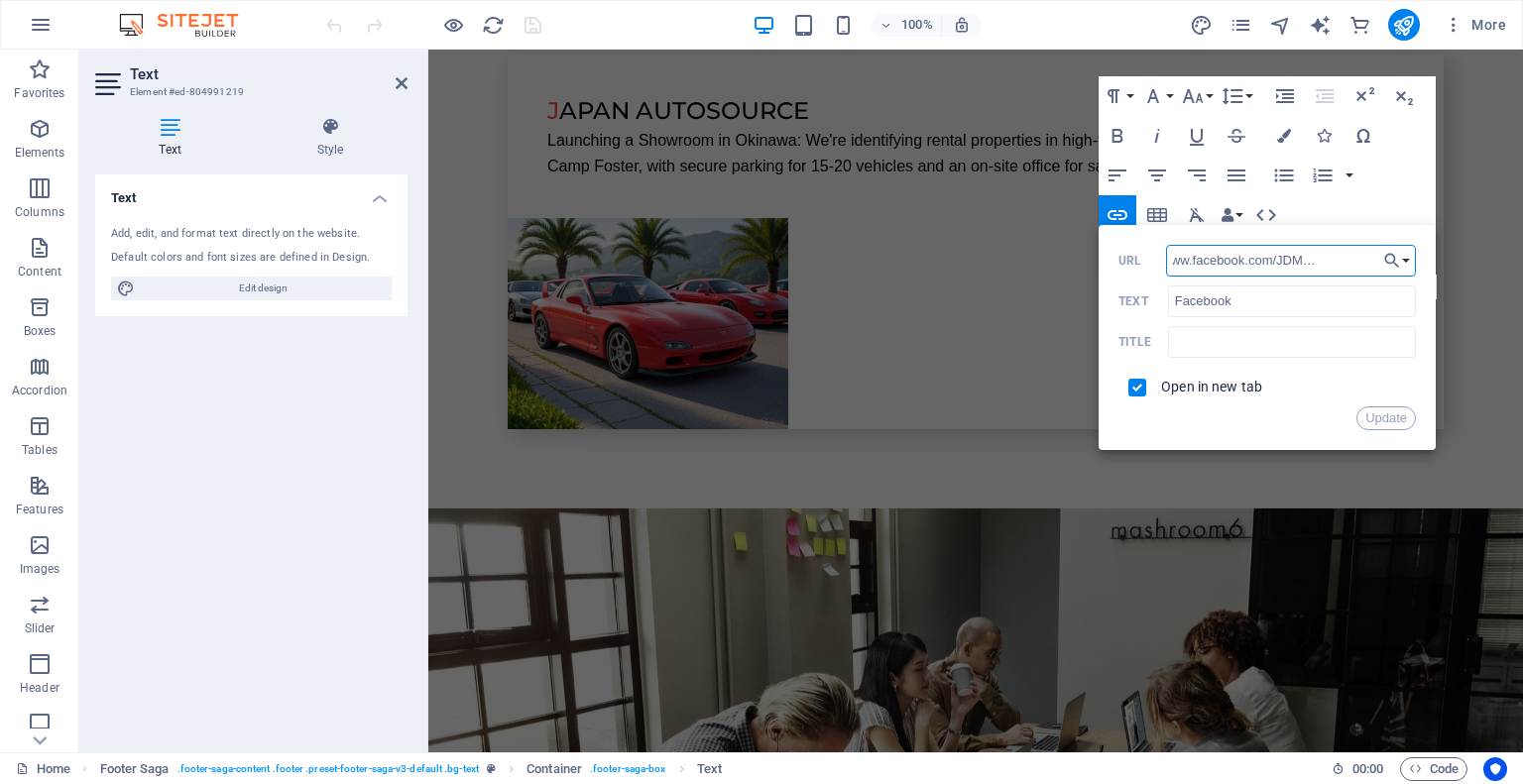 scroll, scrollTop: 0, scrollLeft: 51, axis: horizontal 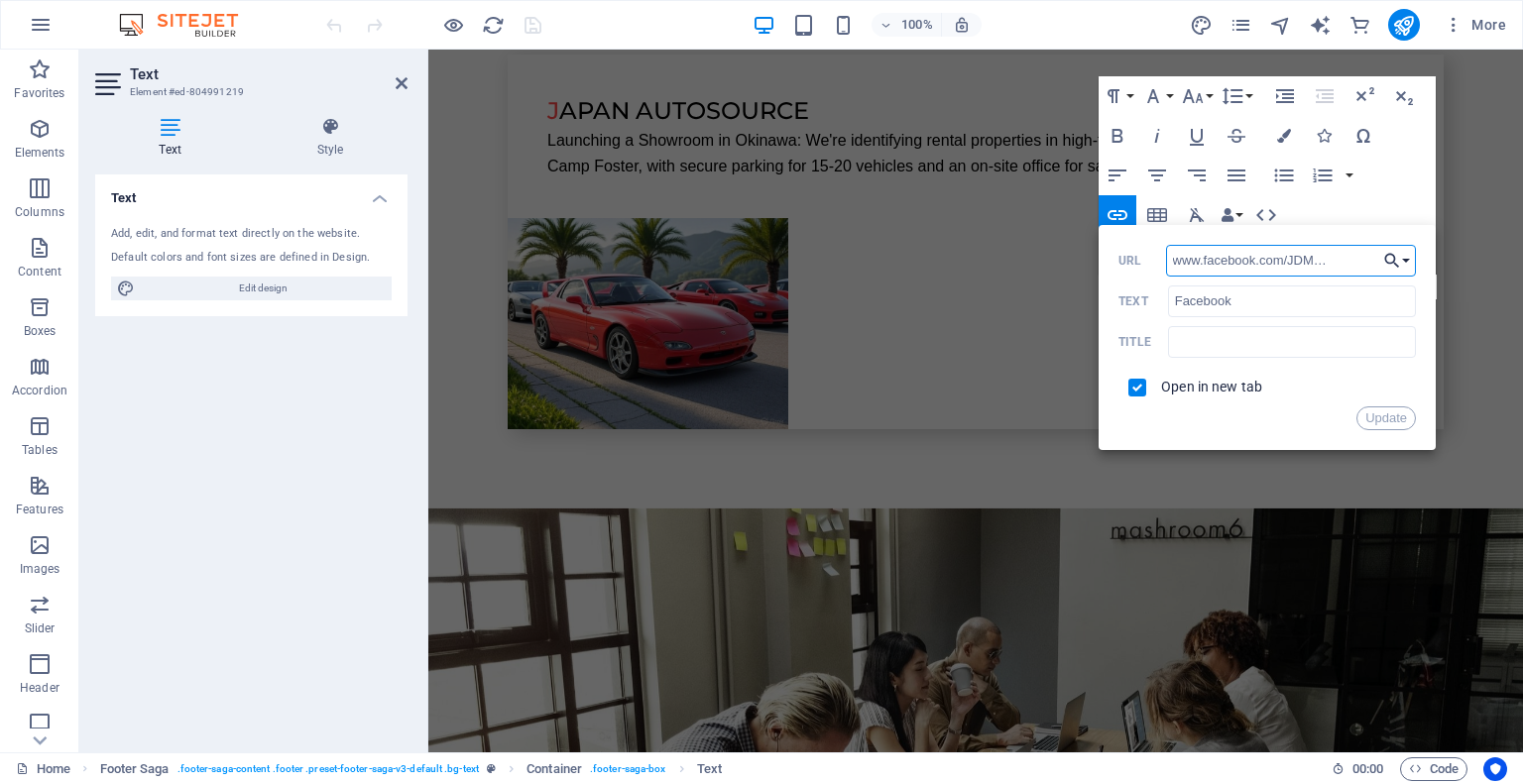 type on "https://www.facebook.com/JDMAutoSource" 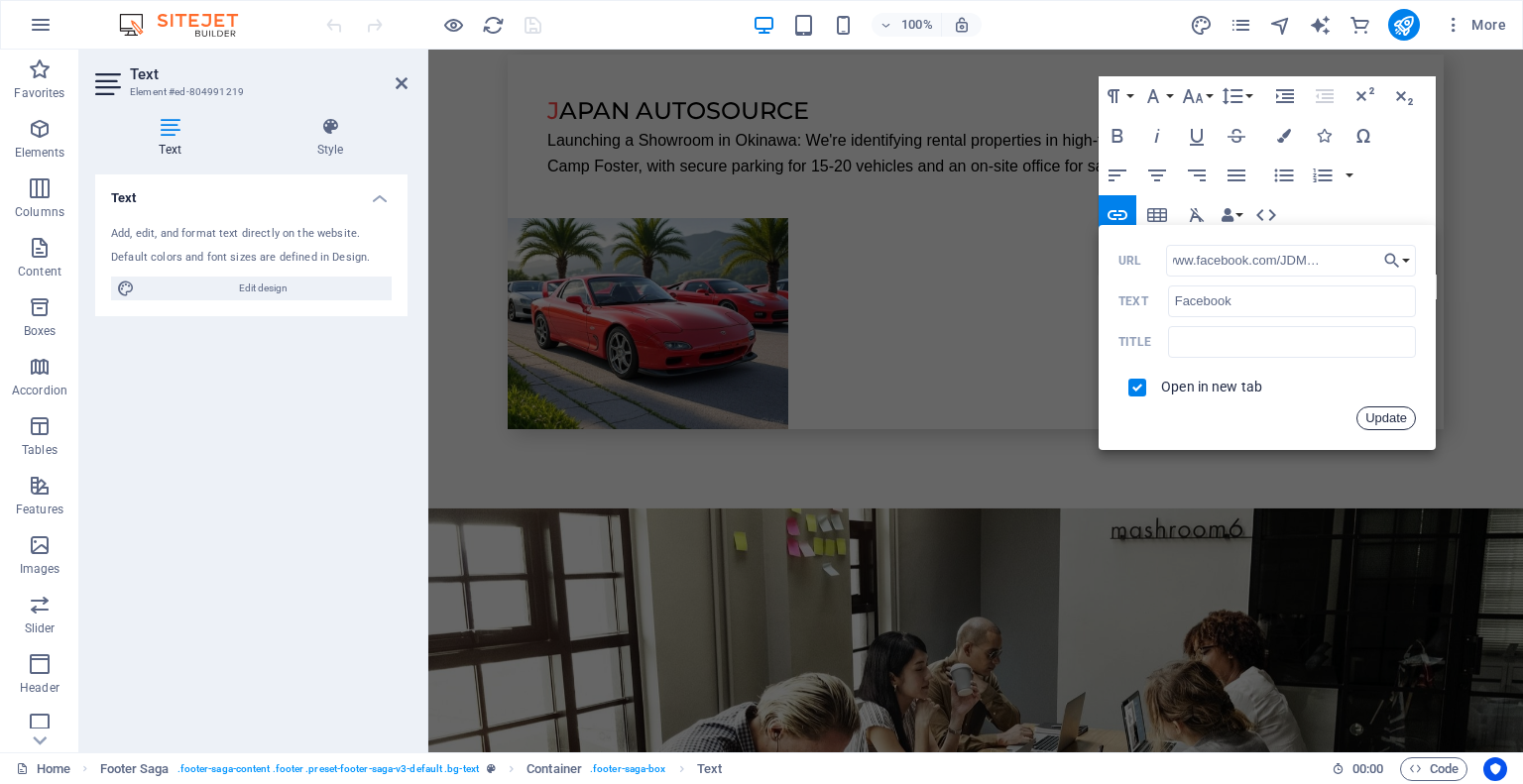 click on "Update" at bounding box center [1386, 418] 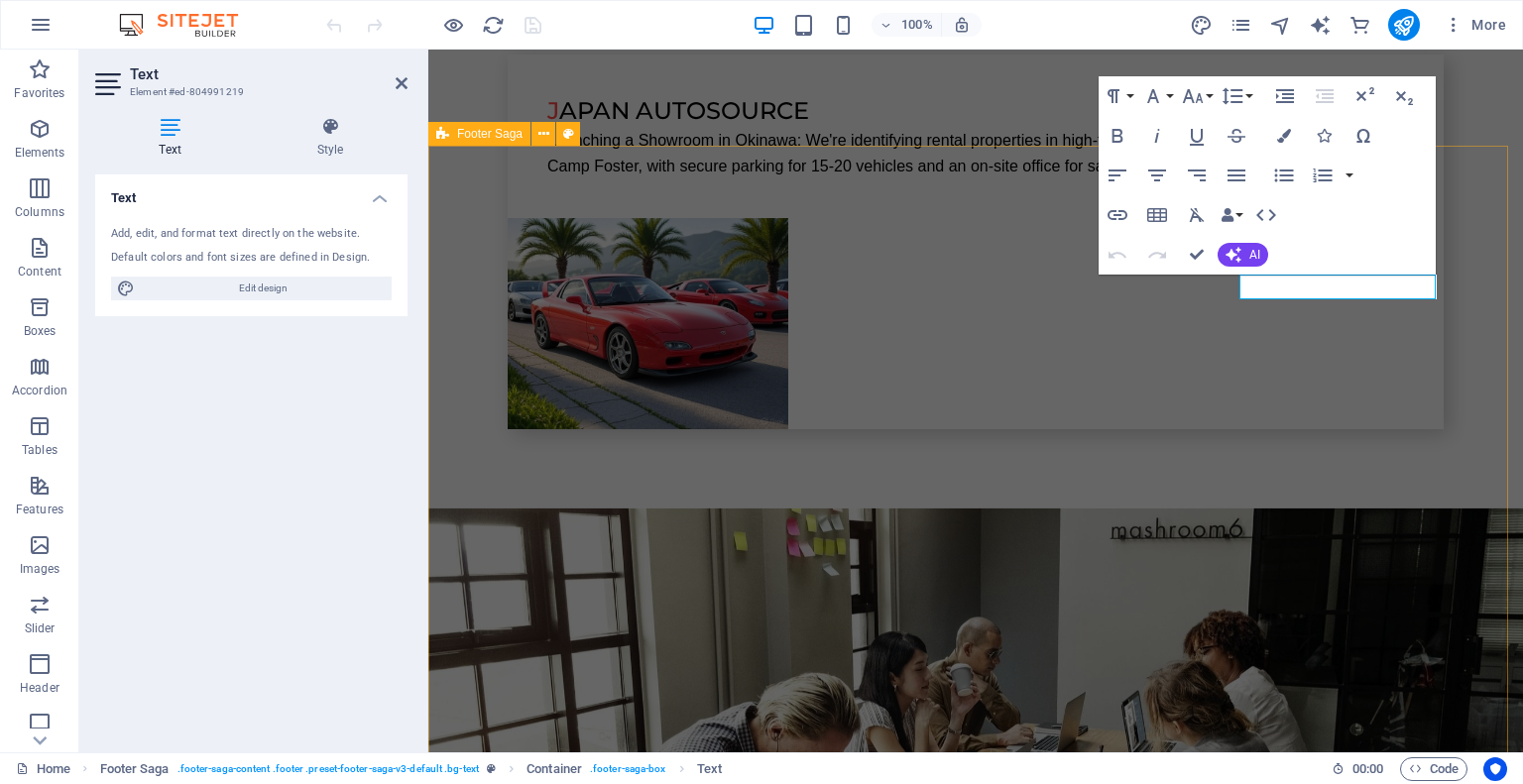 scroll, scrollTop: 0, scrollLeft: 0, axis: both 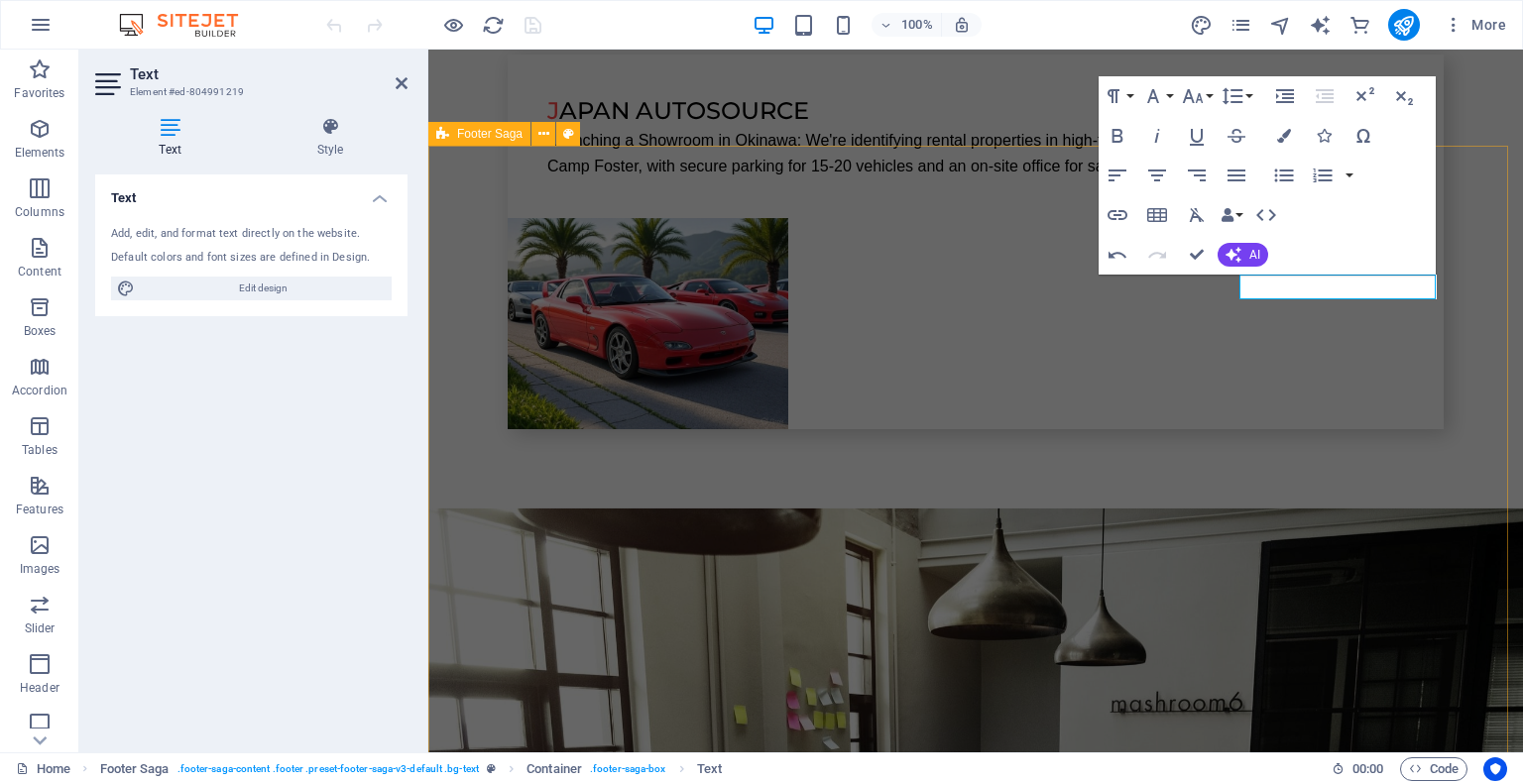 click on "2-204-40 Nishitobecho, Nishiku, Yokohama City, Japan 220-0046 Tel: +81 (0)455122549 Legal Notice Privacy Policy Navigation Home About us Services Projects Team Contact Social Media Facebook Twitter Instagram" at bounding box center [976, 5284] 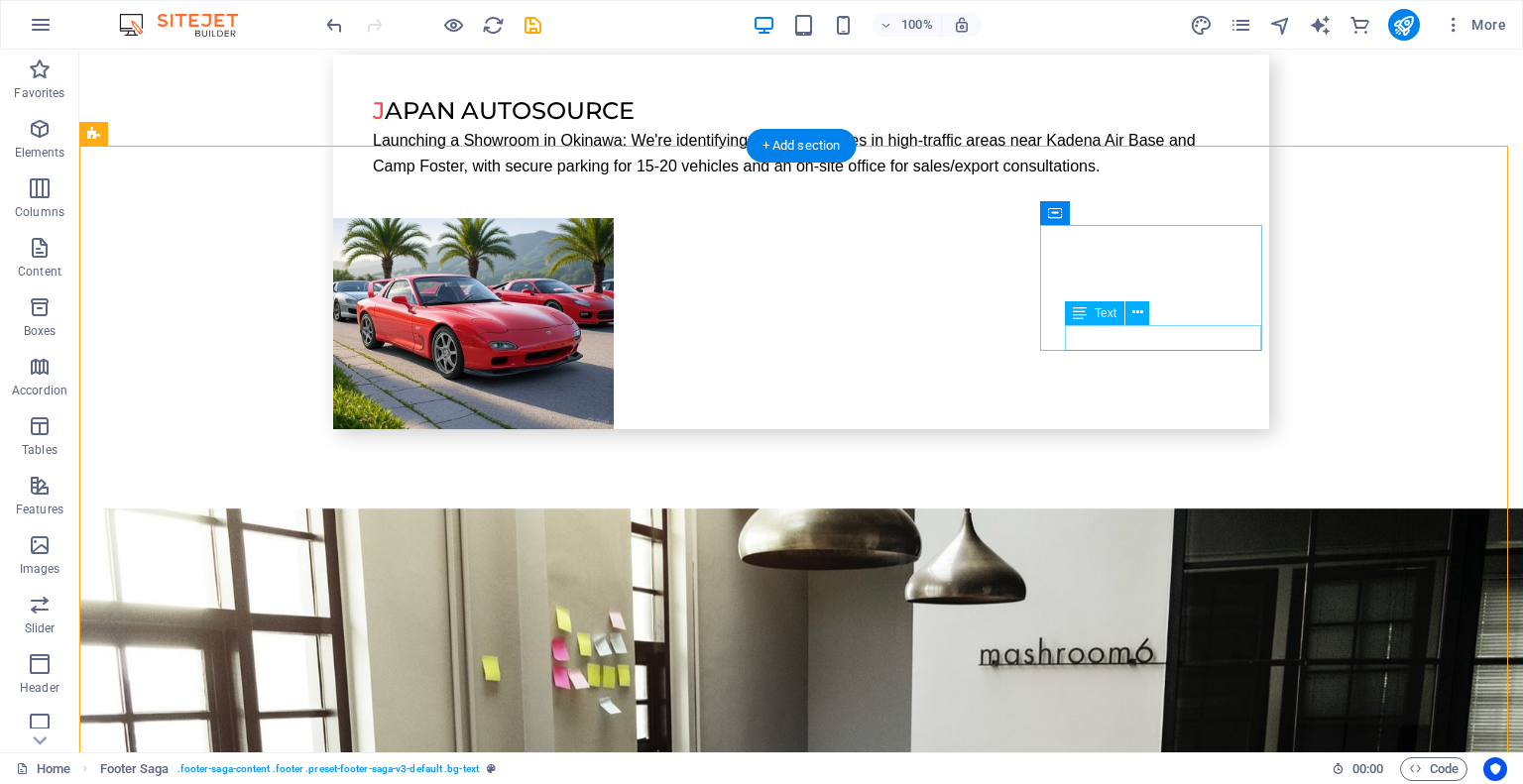 click on "Instagram" at bounding box center [206, 6653] 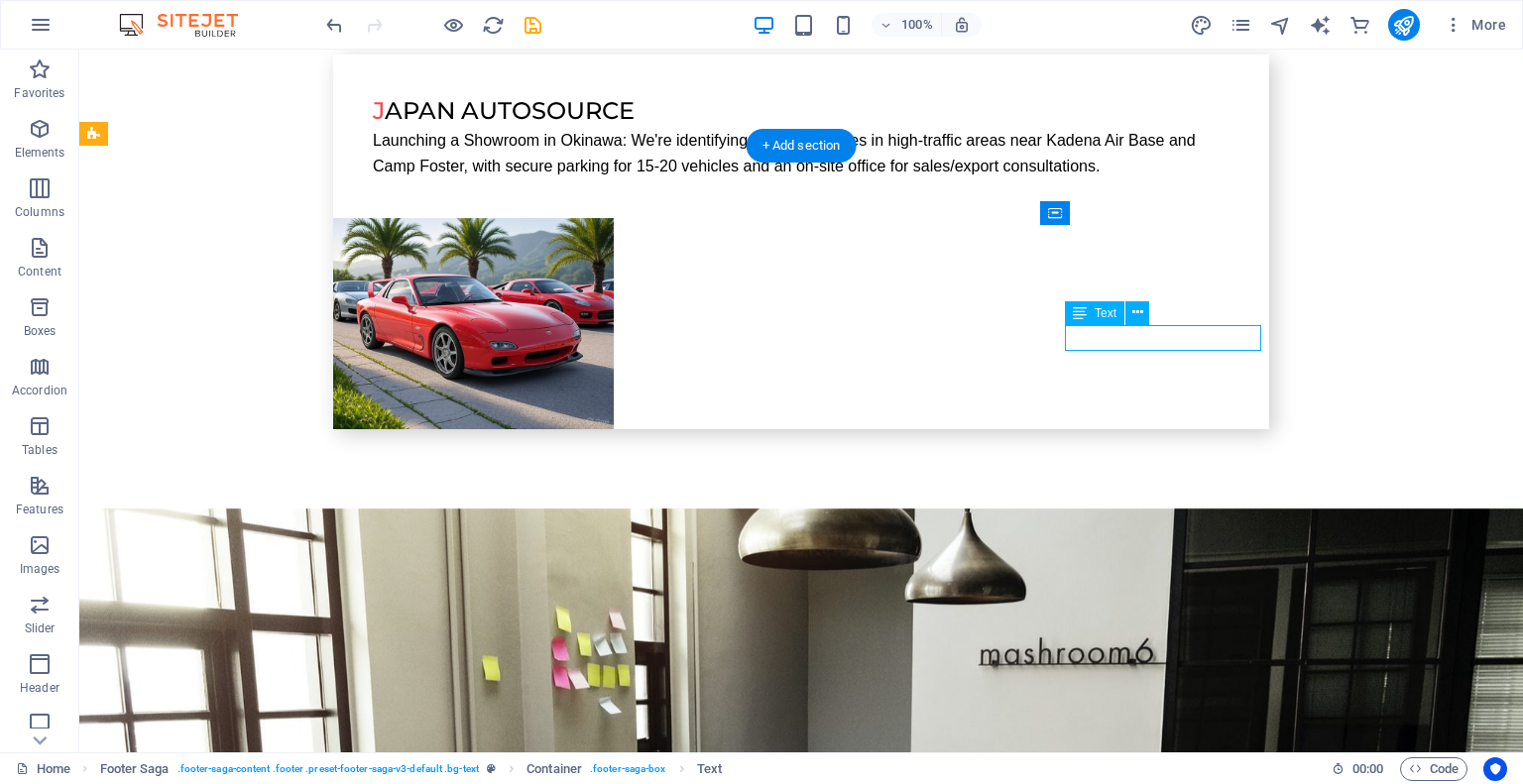 click on "Instagram" at bounding box center [206, 6653] 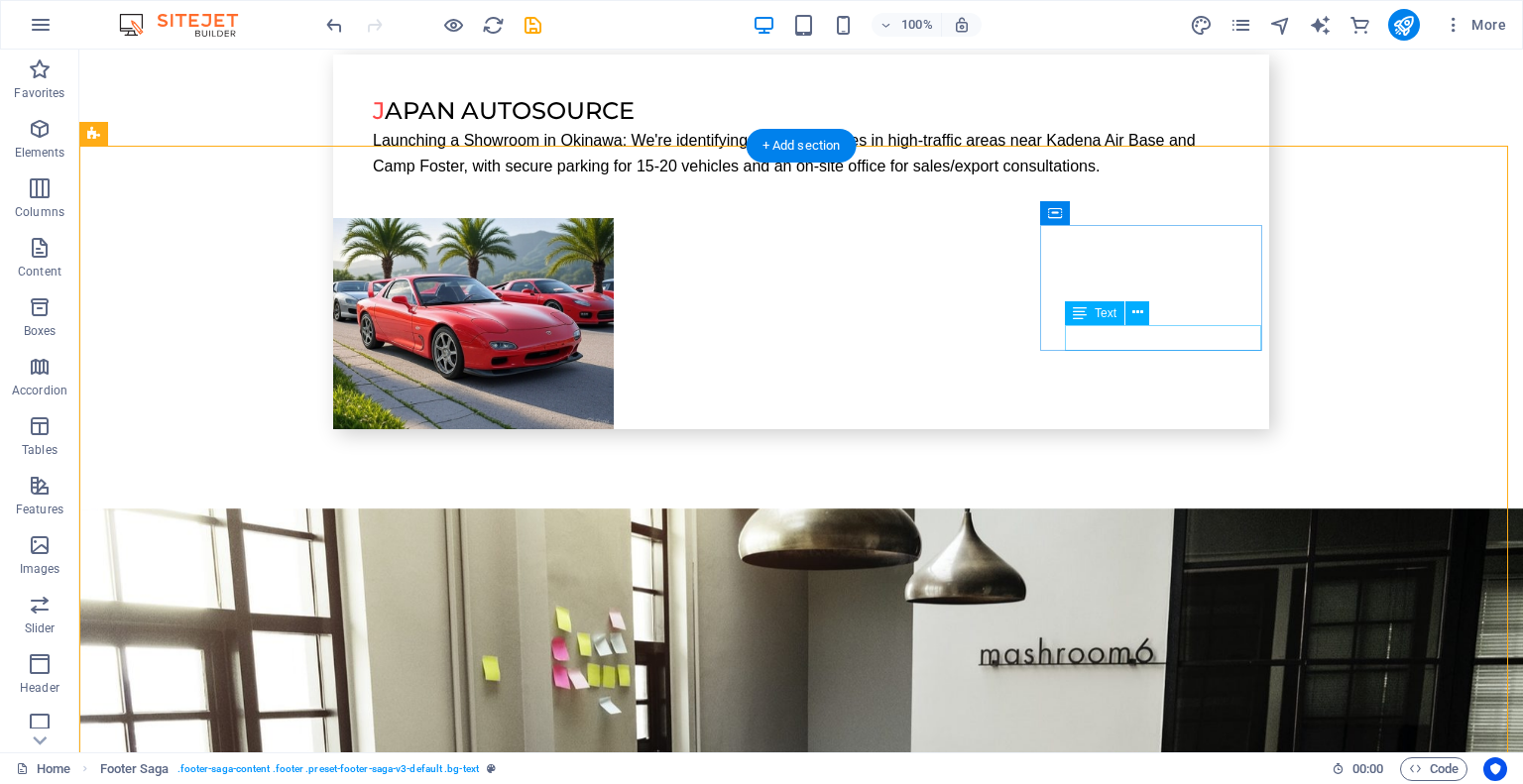 click on "Instagram" at bounding box center [206, 6653] 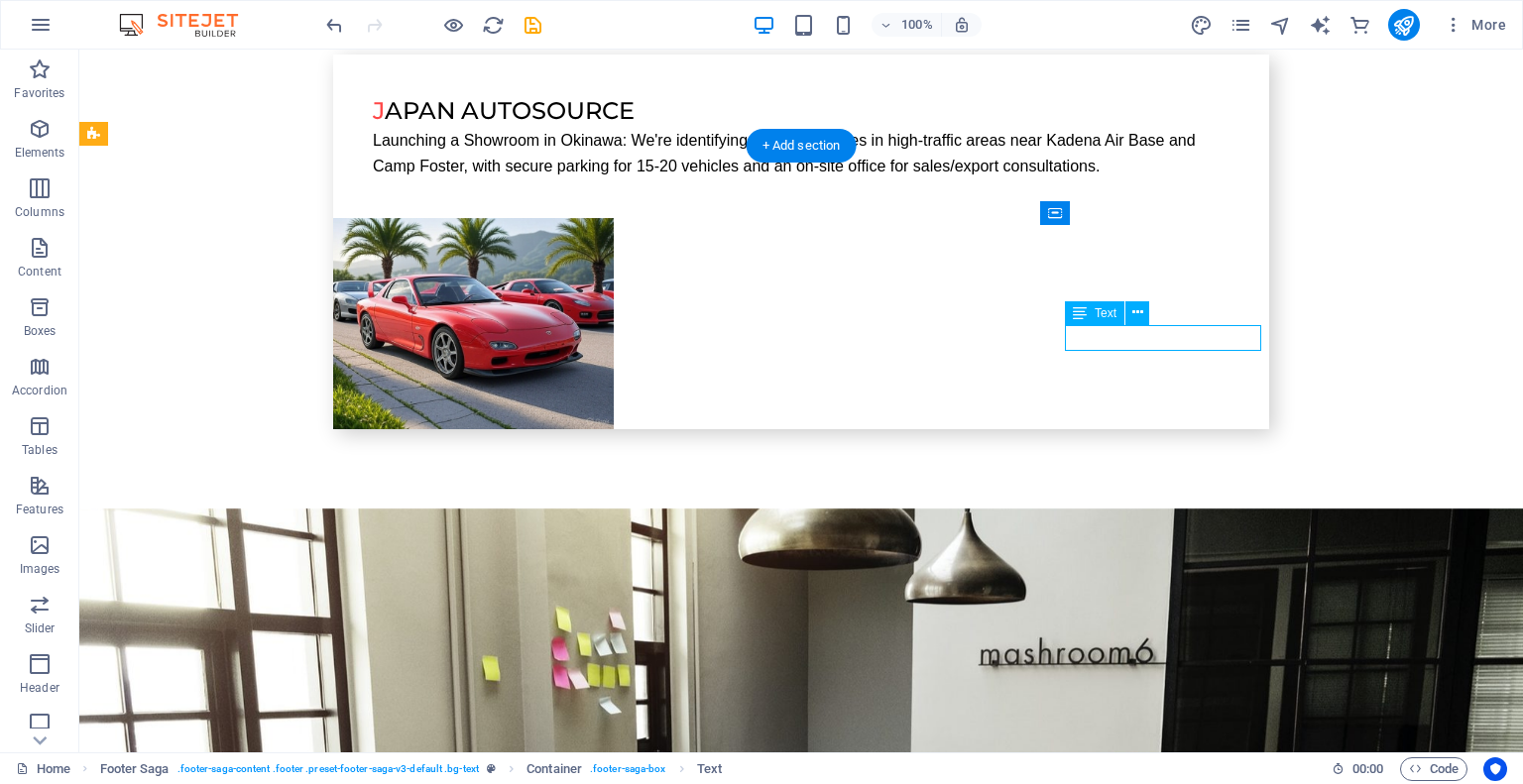 click on "Instagram" at bounding box center [206, 6653] 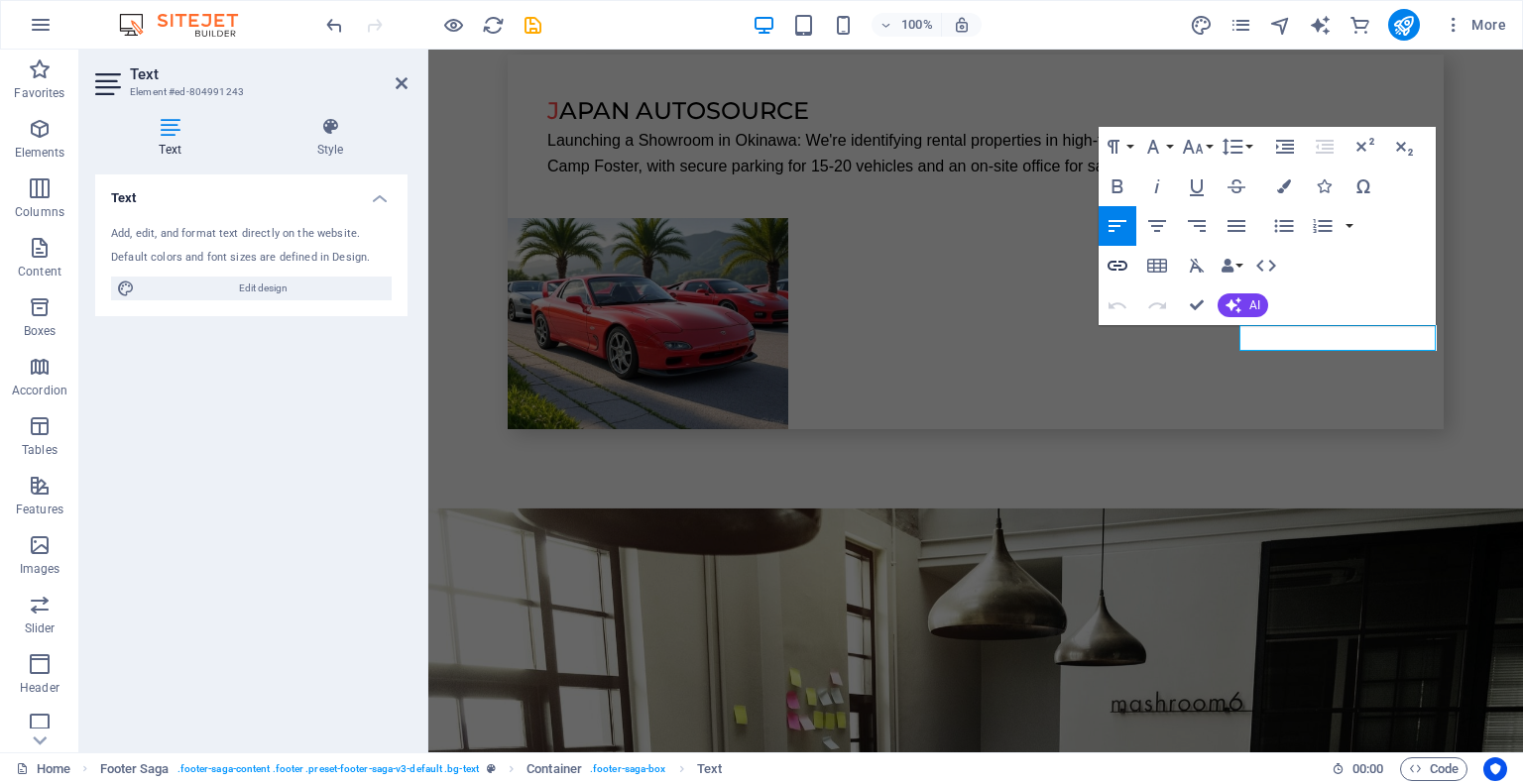 click 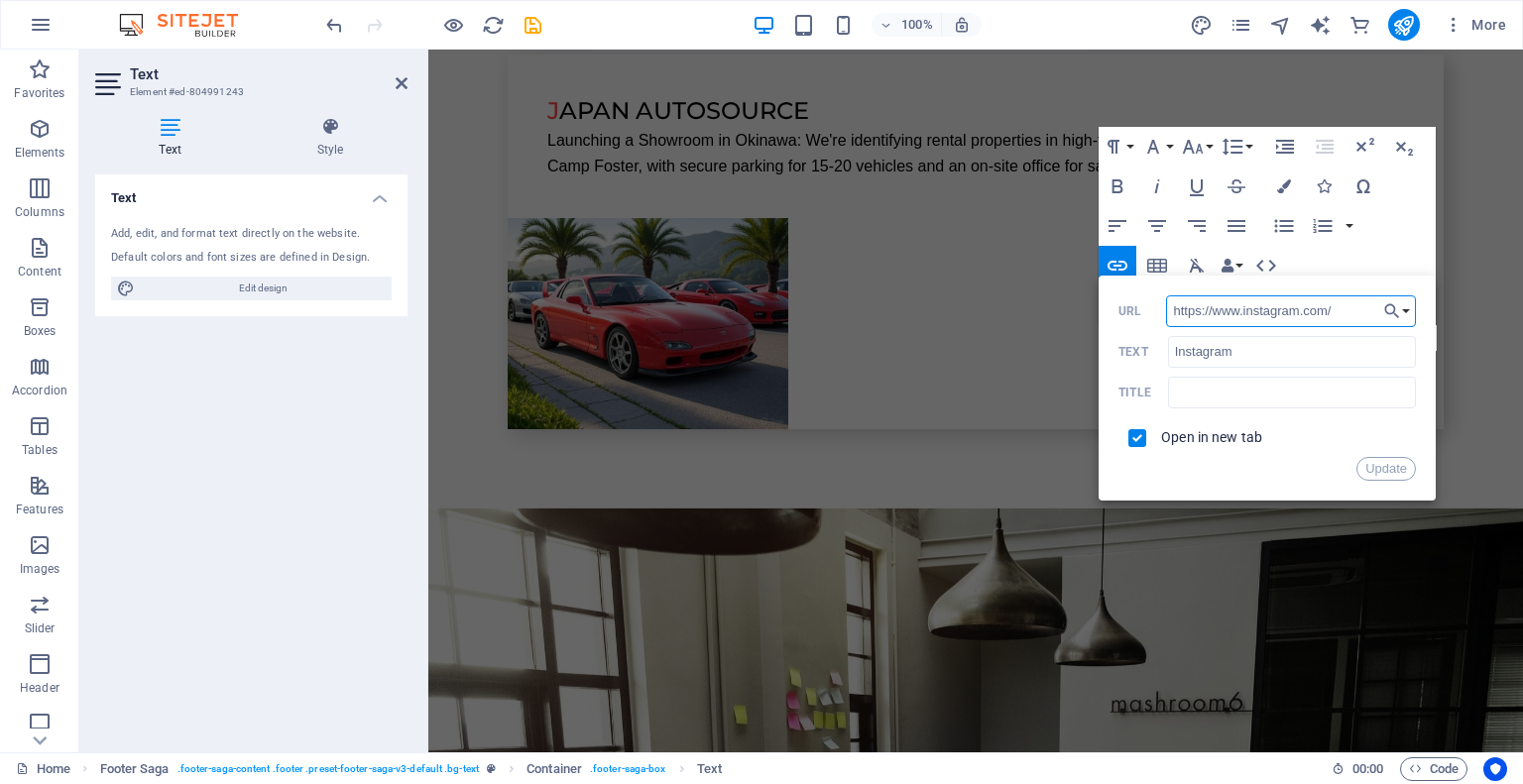 paste on "/JDM_Autosource" 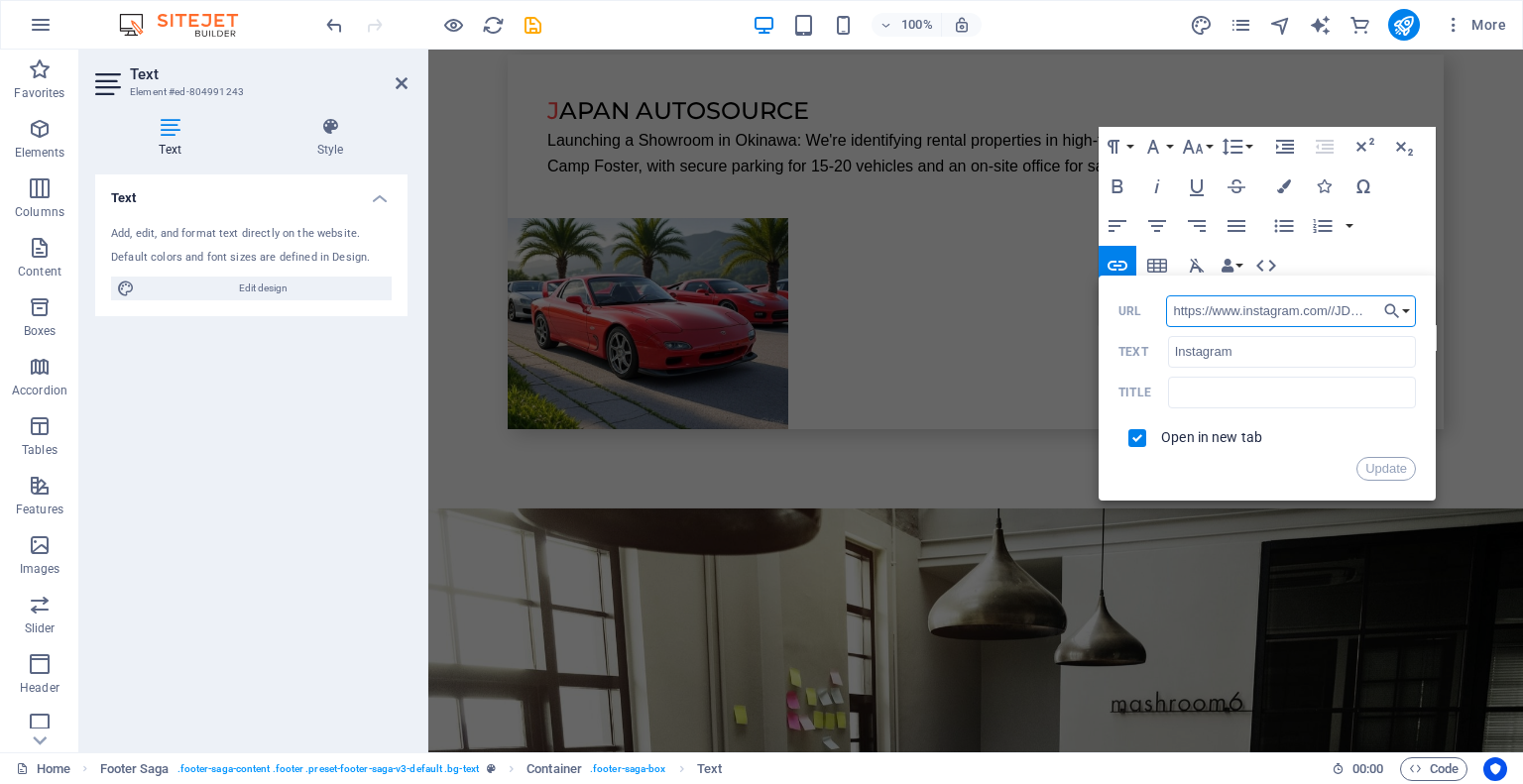 scroll, scrollTop: 0, scrollLeft: 59, axis: horizontal 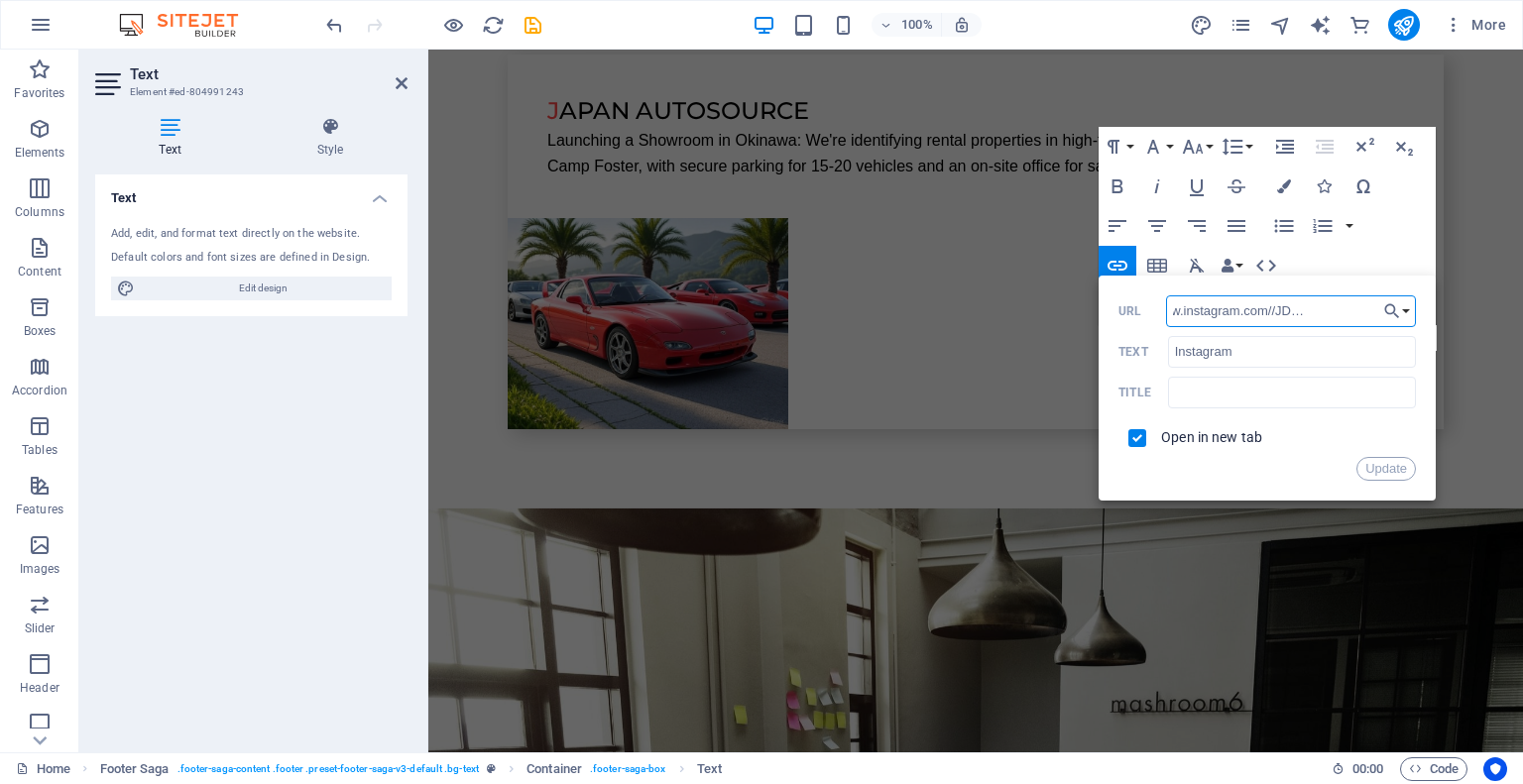 click on "https://www.instagram.com//JDM_Autosource" at bounding box center [1291, 311] 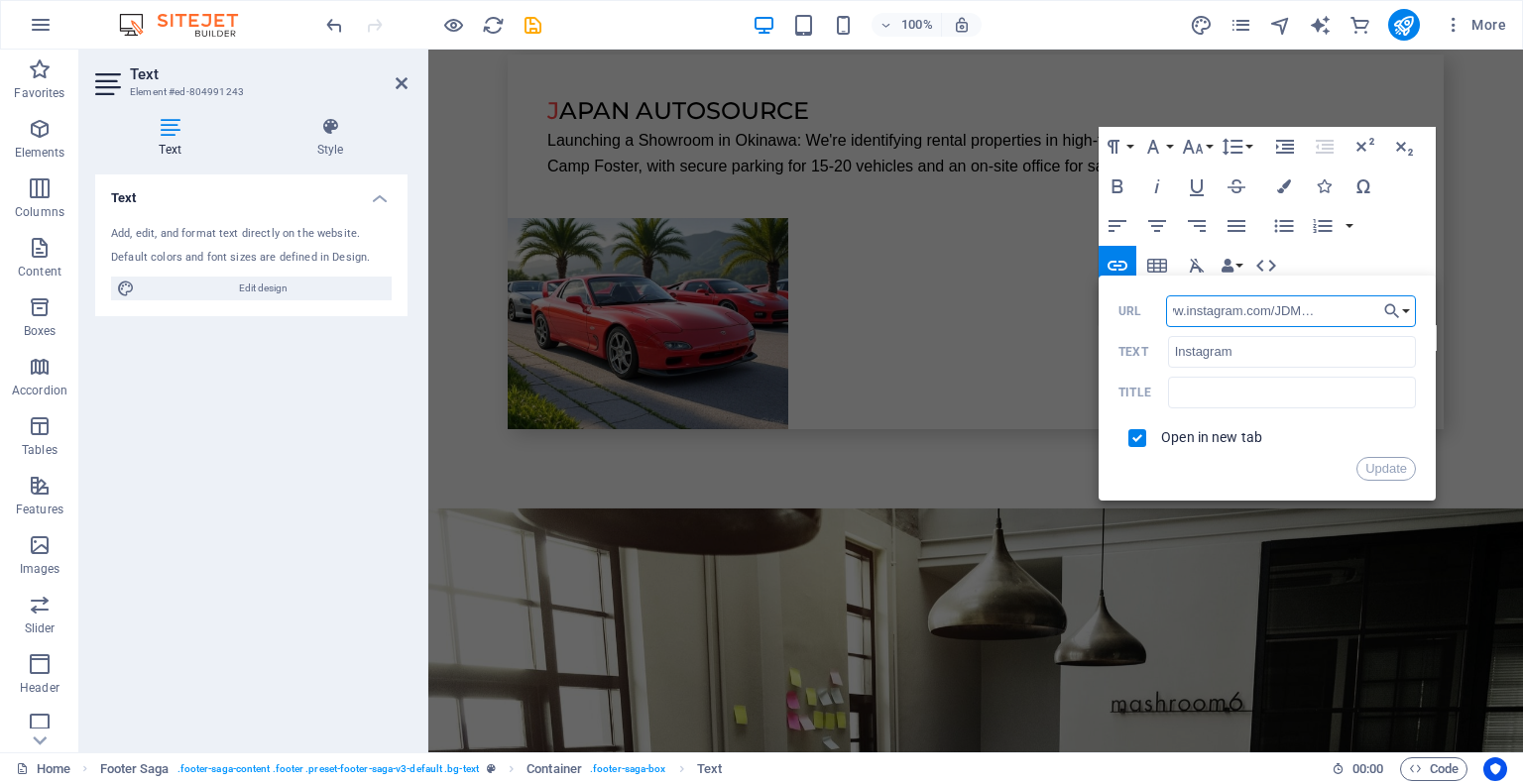 scroll, scrollTop: 0, scrollLeft: 57, axis: horizontal 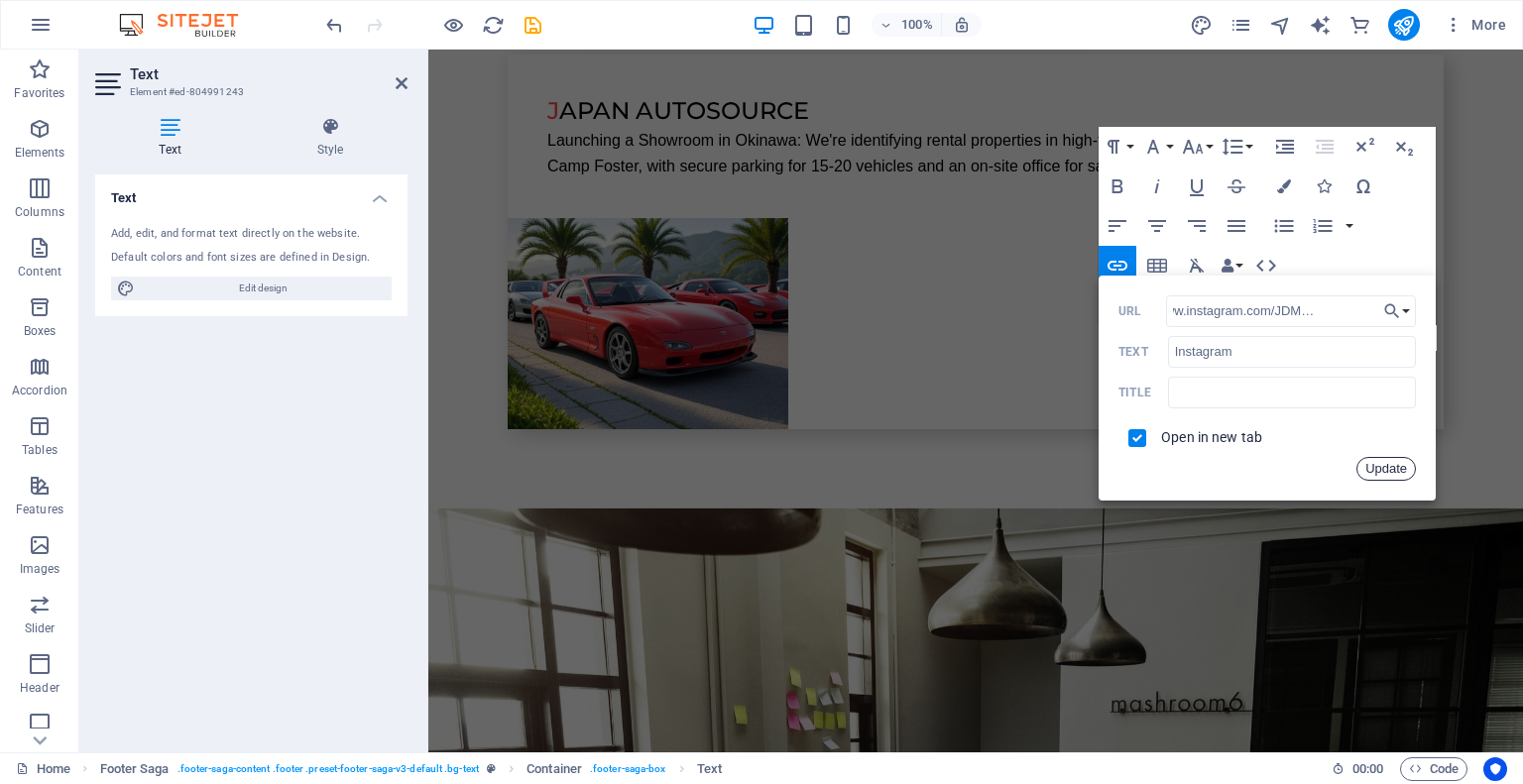 click on "Update" at bounding box center (1386, 469) 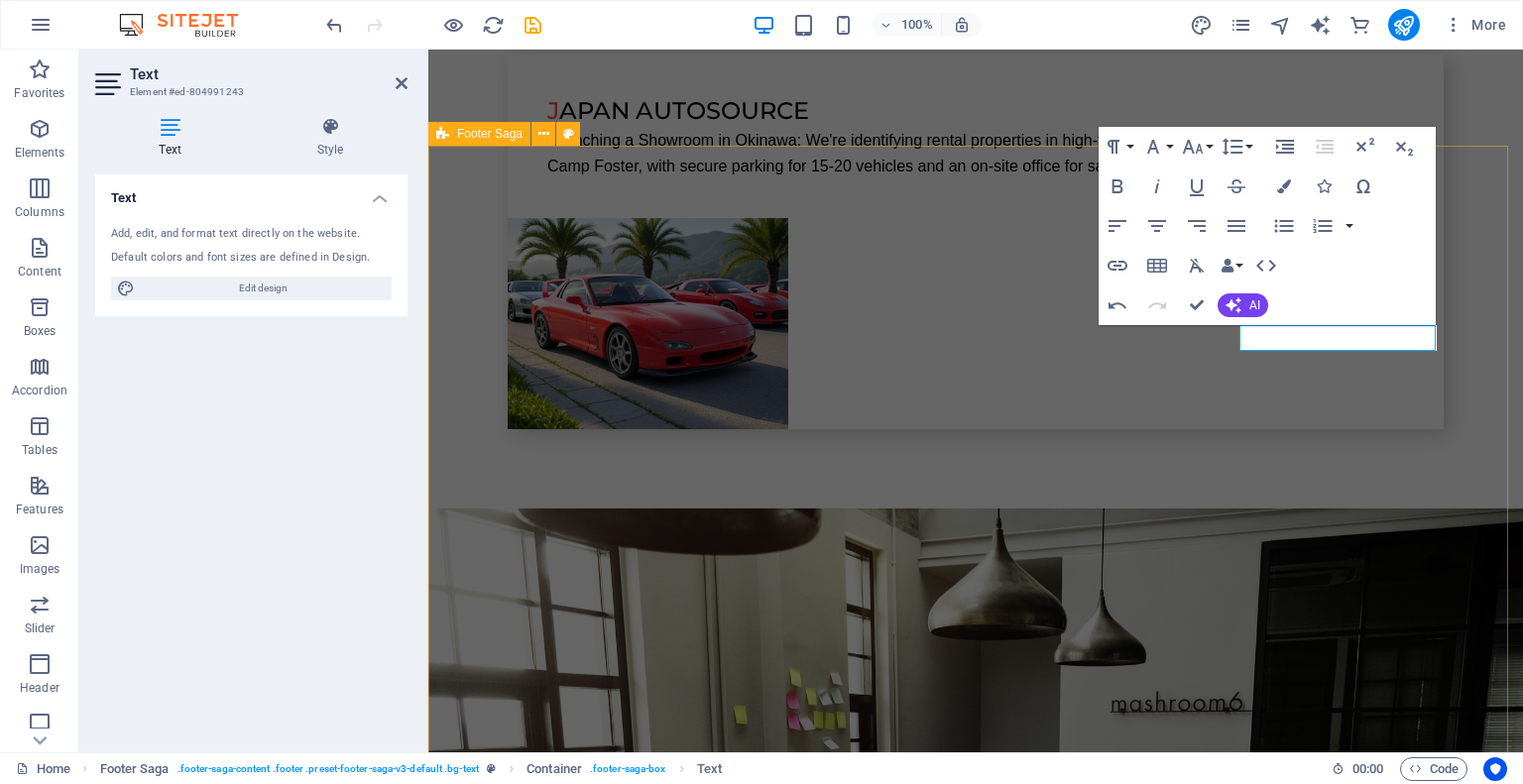 scroll, scrollTop: 0, scrollLeft: 0, axis: both 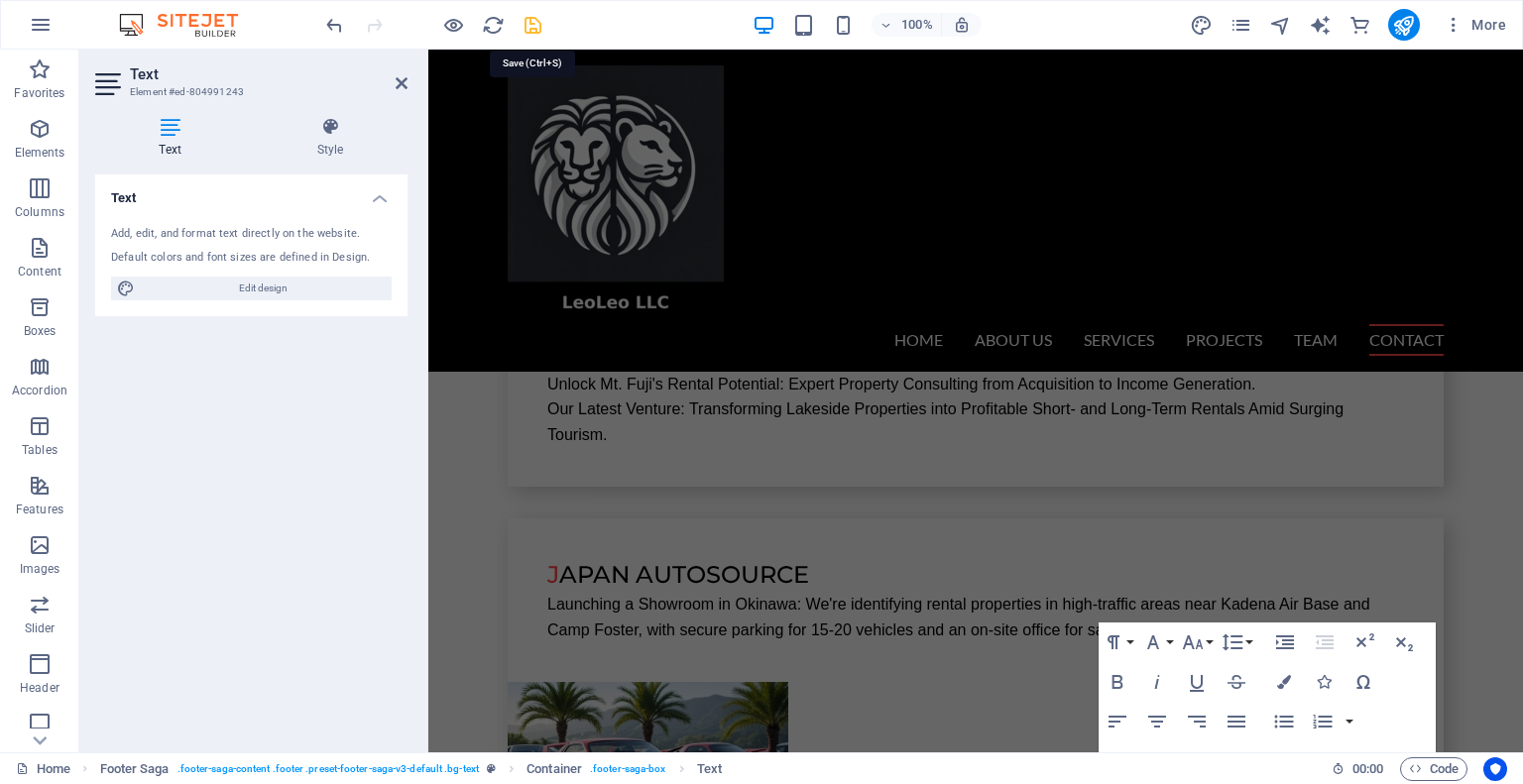 click at bounding box center (532, 25) 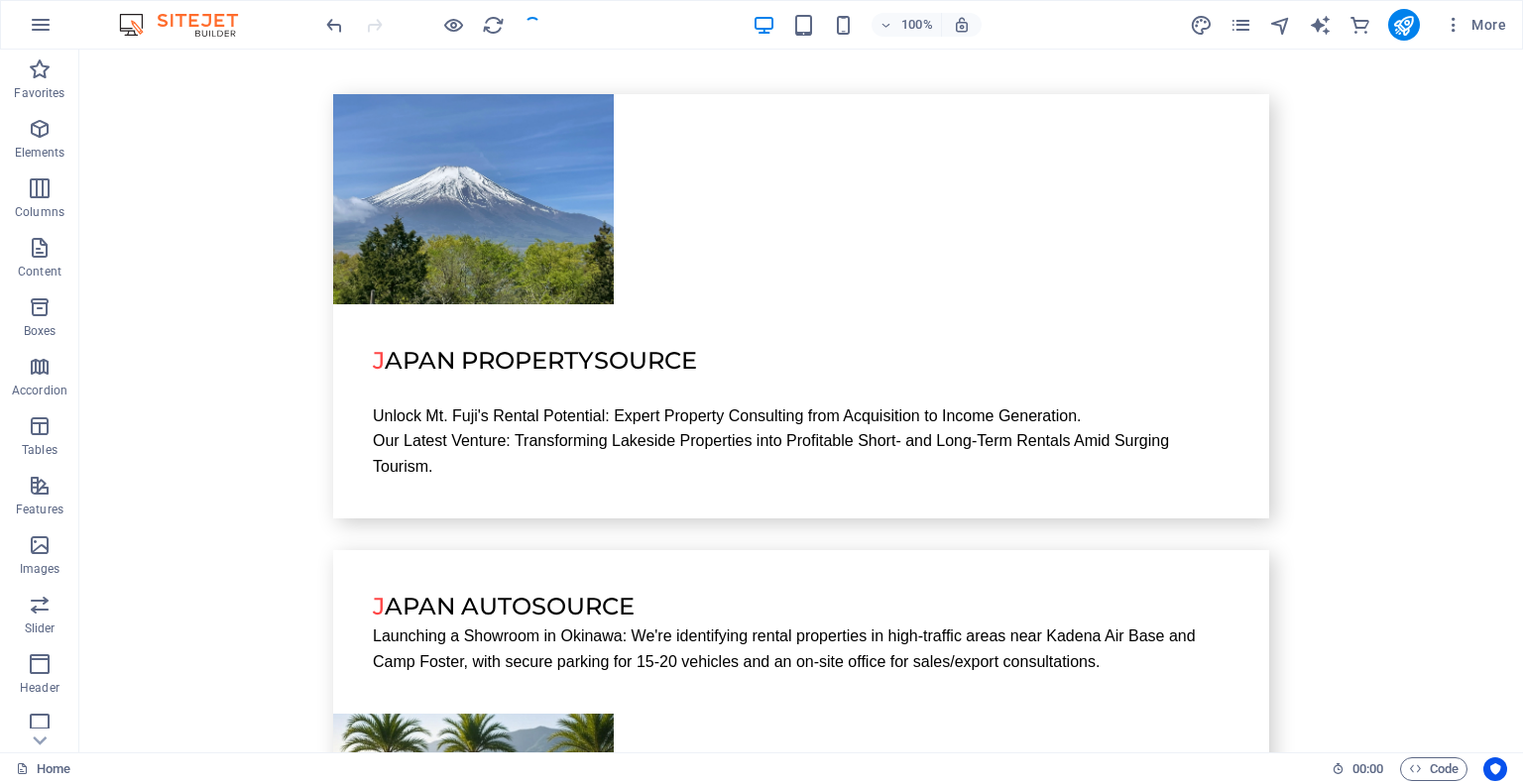 scroll, scrollTop: 5091, scrollLeft: 0, axis: vertical 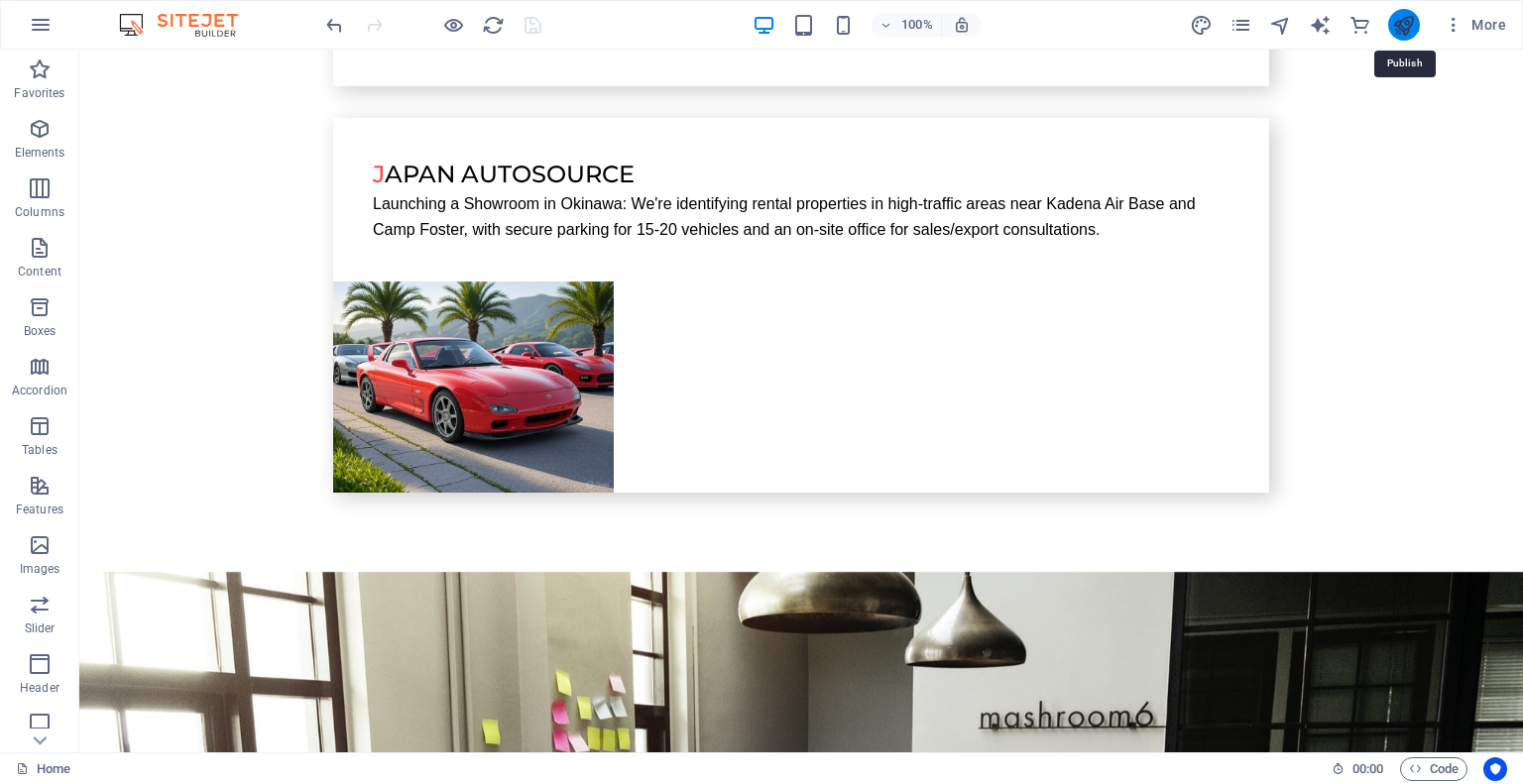 click at bounding box center [1403, 25] 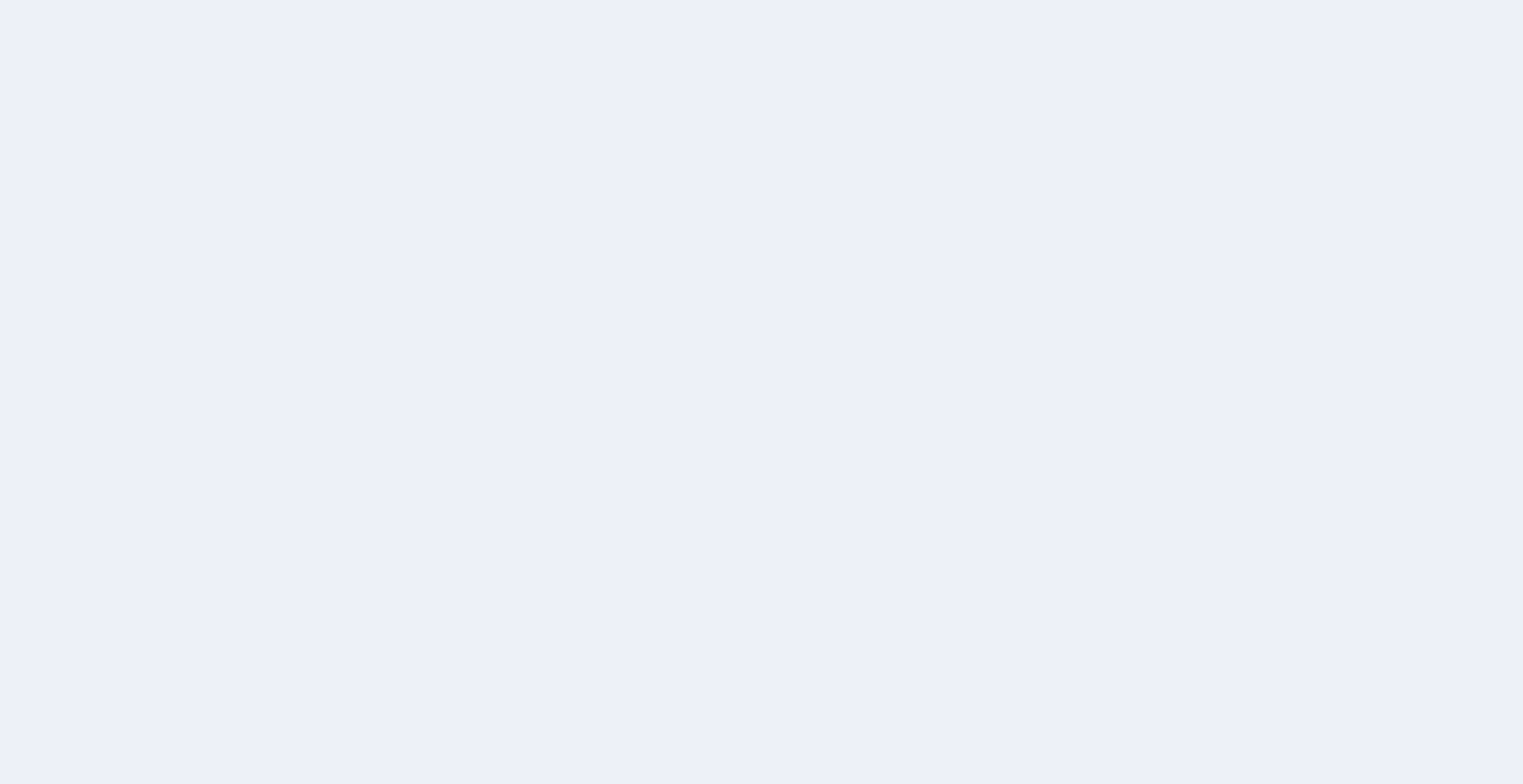 scroll, scrollTop: 0, scrollLeft: 0, axis: both 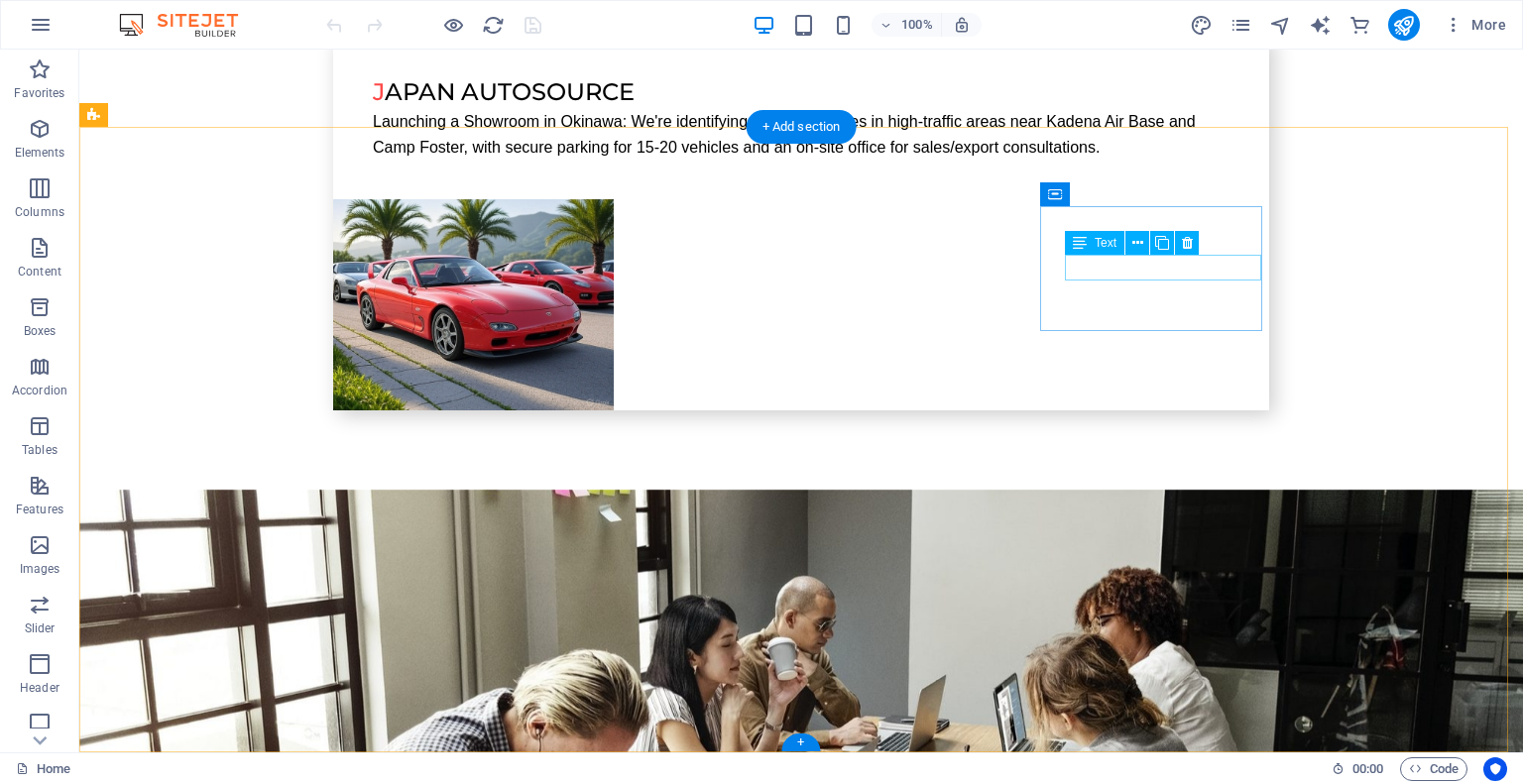 click on "Facebook" at bounding box center (206, 6557) 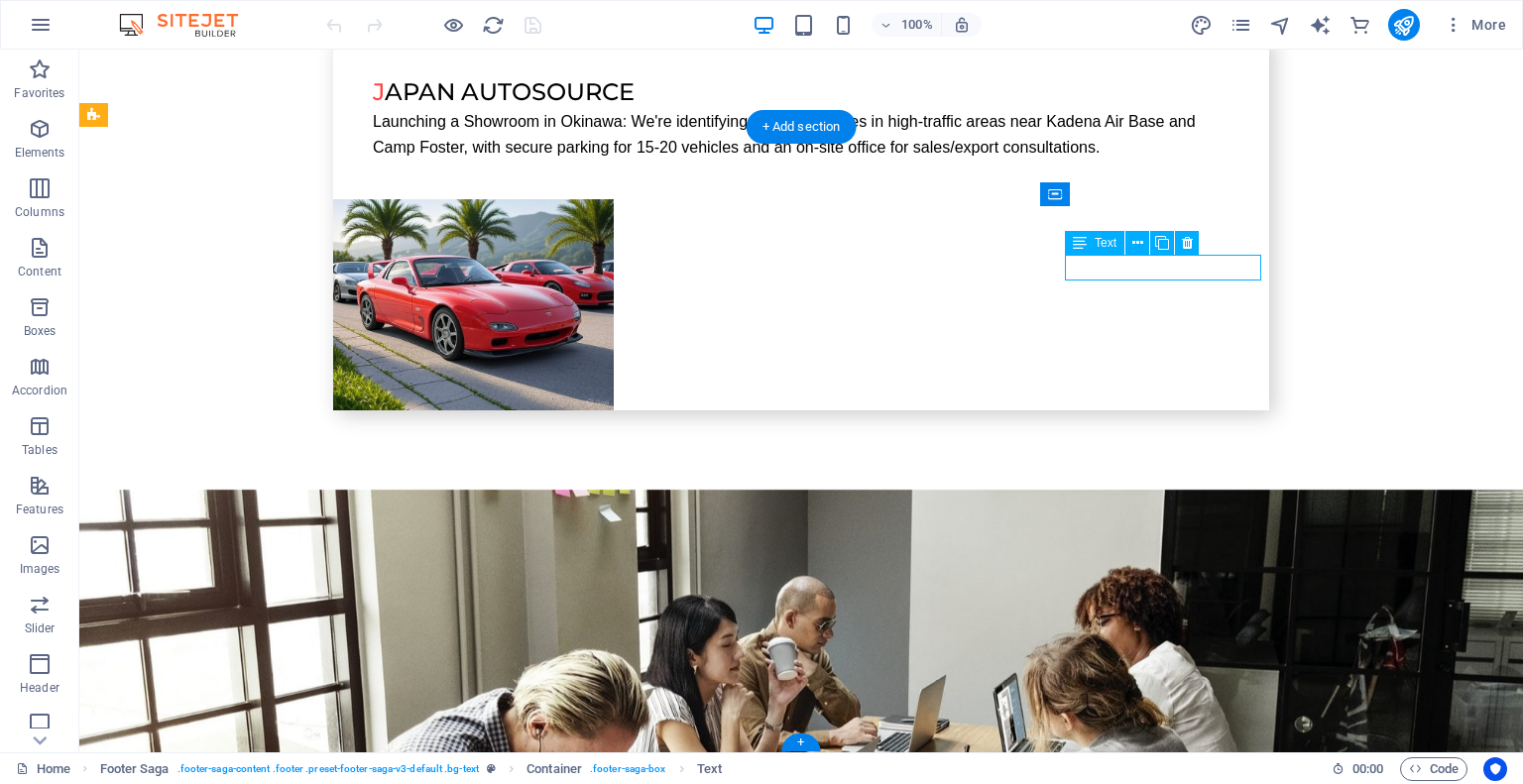 click on "Facebook" at bounding box center [206, 6557] 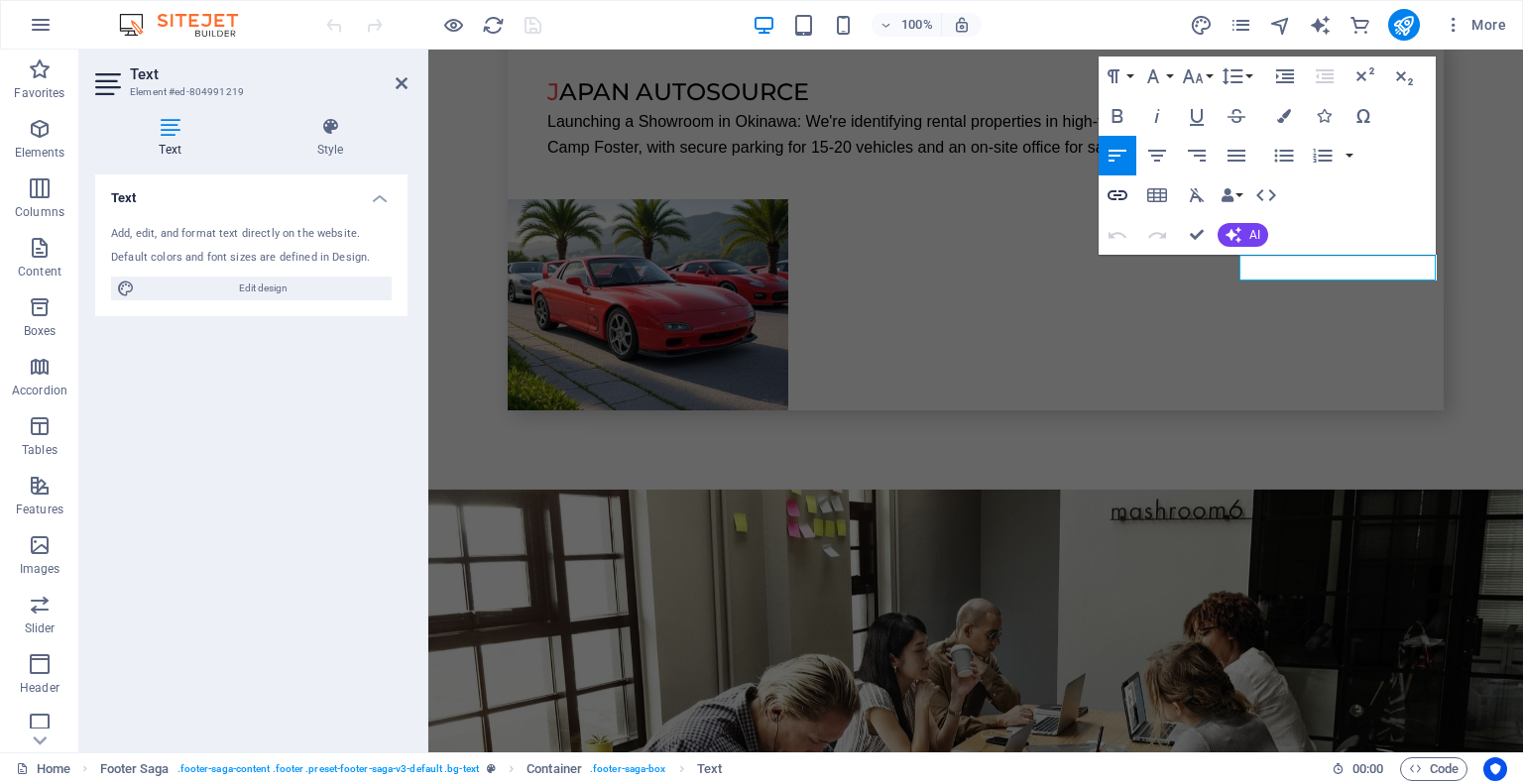 click 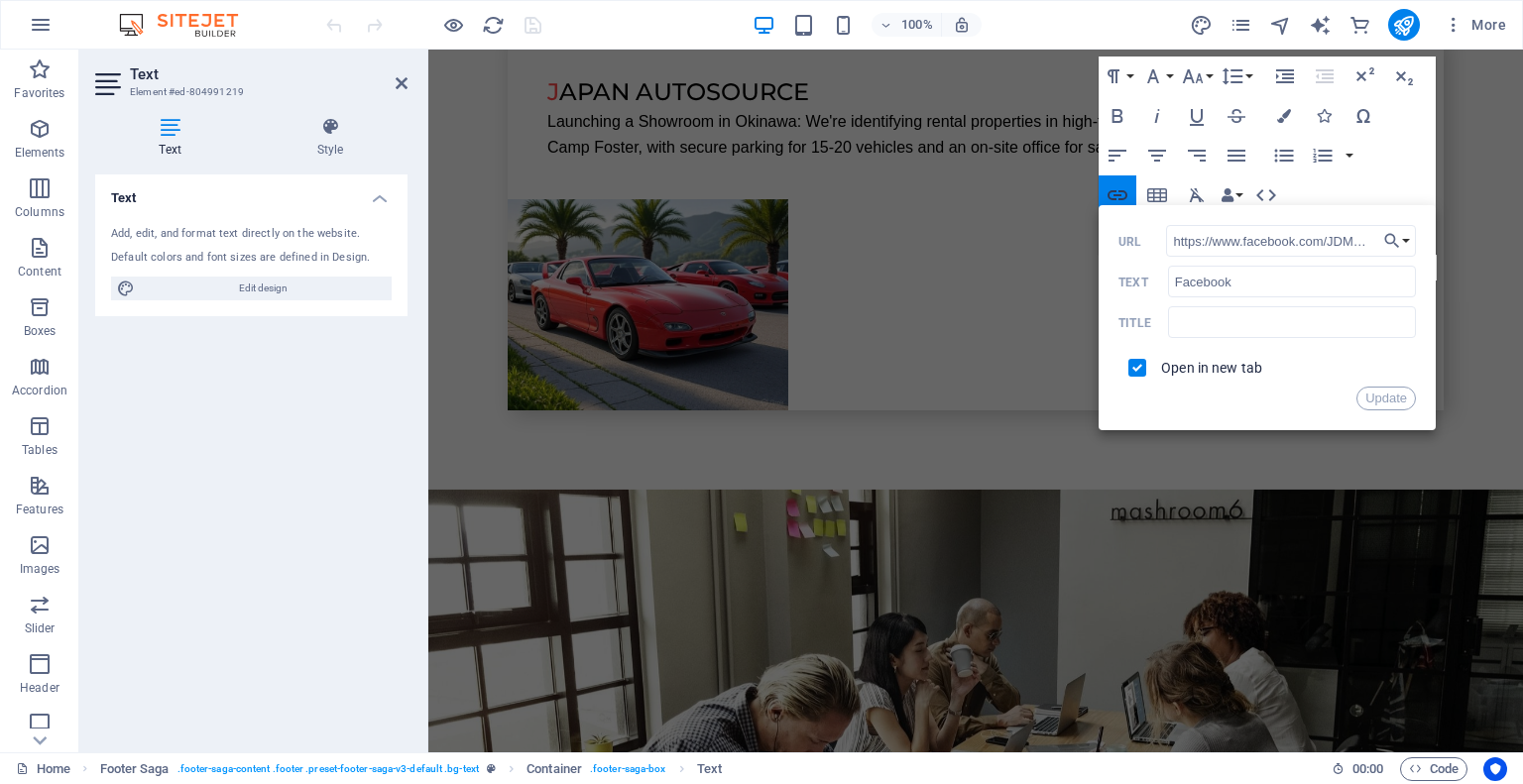 scroll, scrollTop: 0, scrollLeft: 48, axis: horizontal 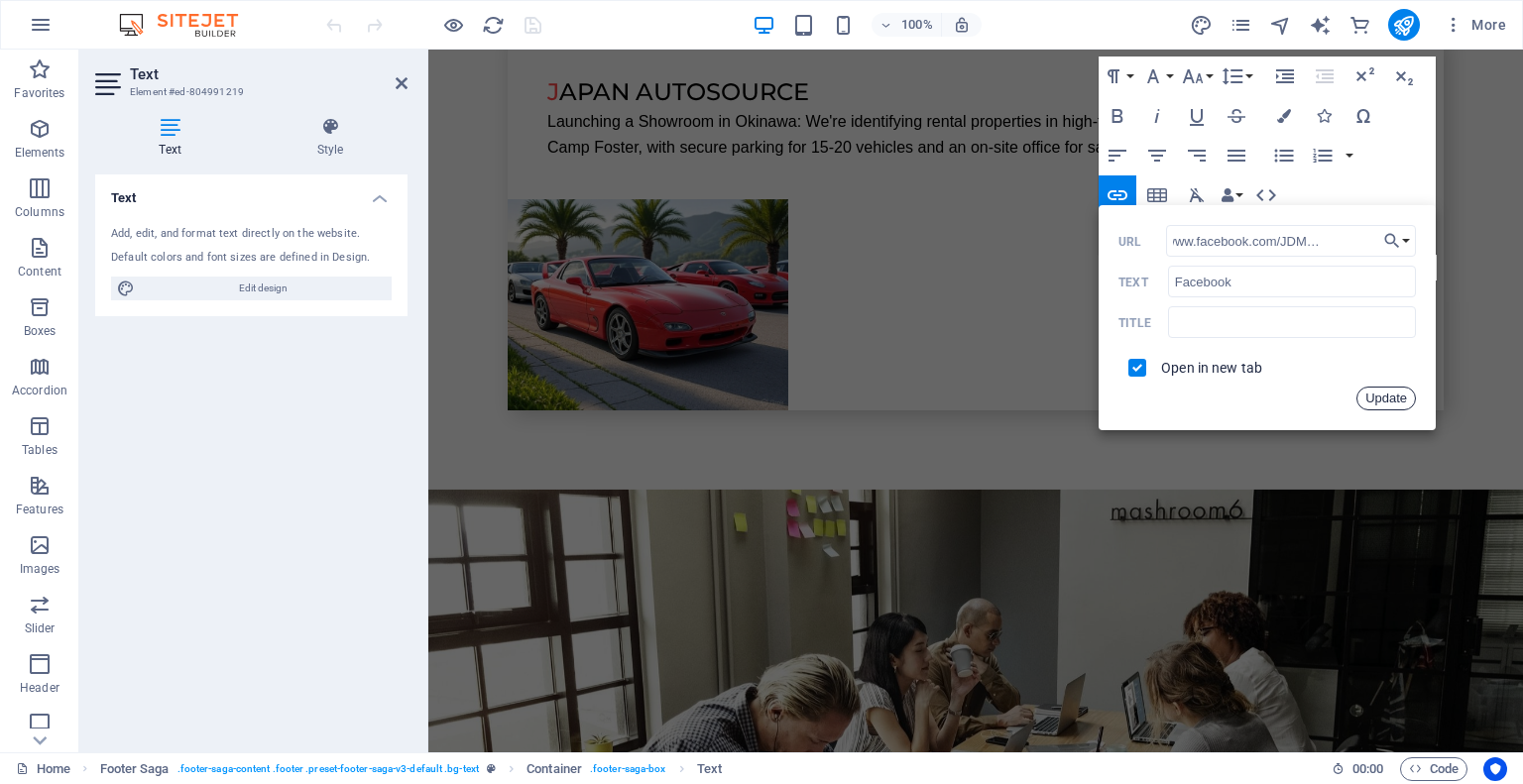 click on "Update" at bounding box center [1386, 398] 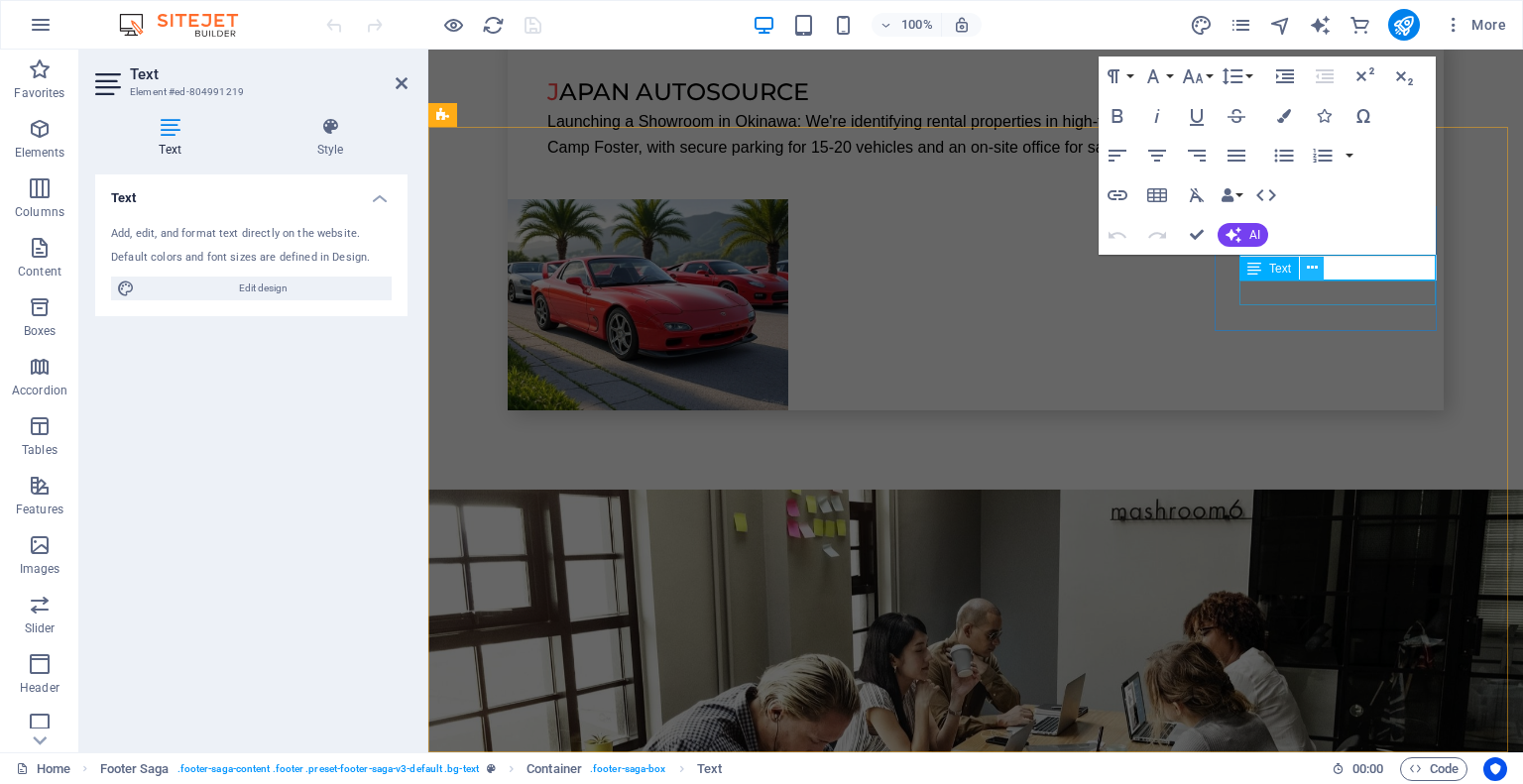 click at bounding box center (1312, 269) 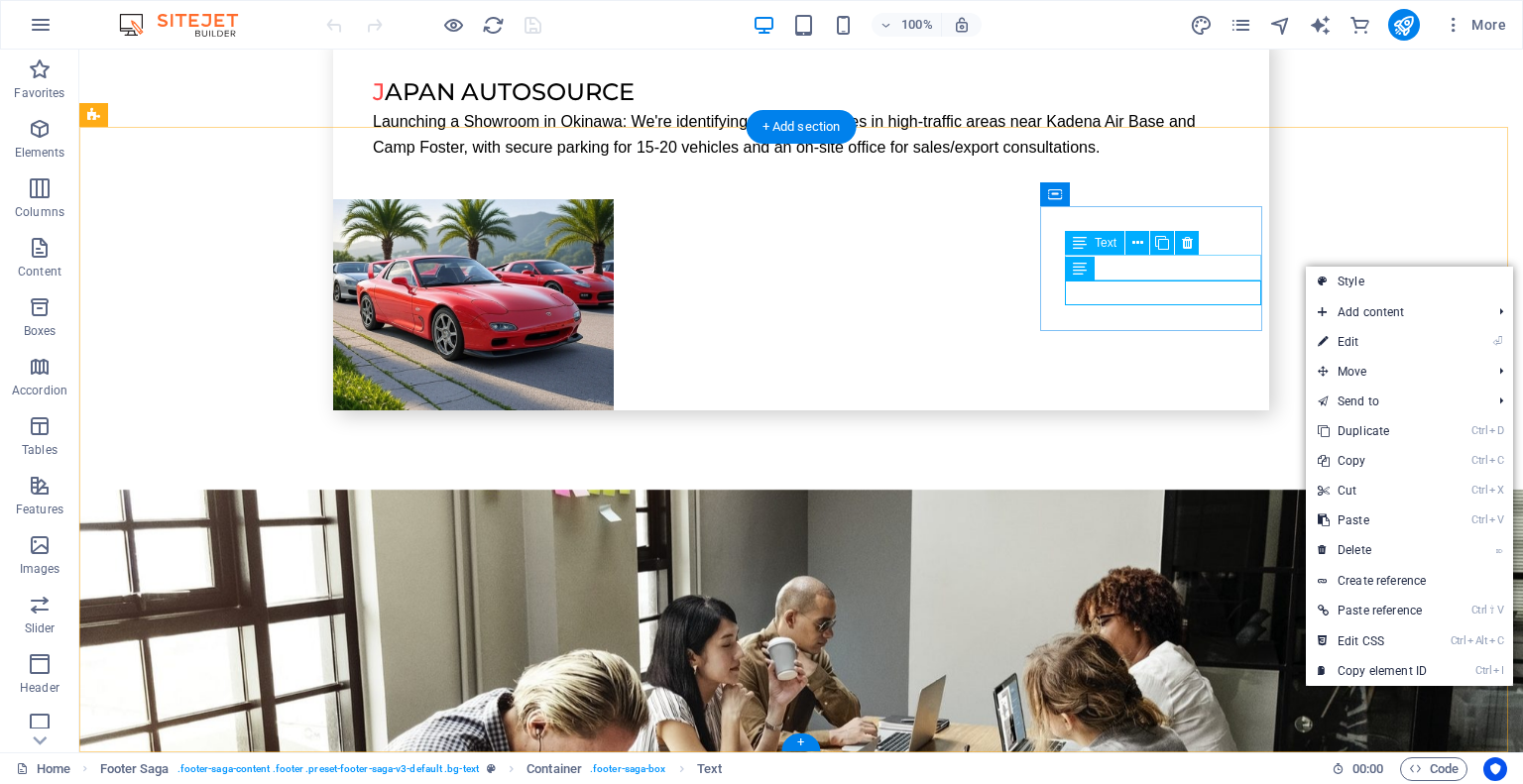 click on "Facebook" at bounding box center [206, 6557] 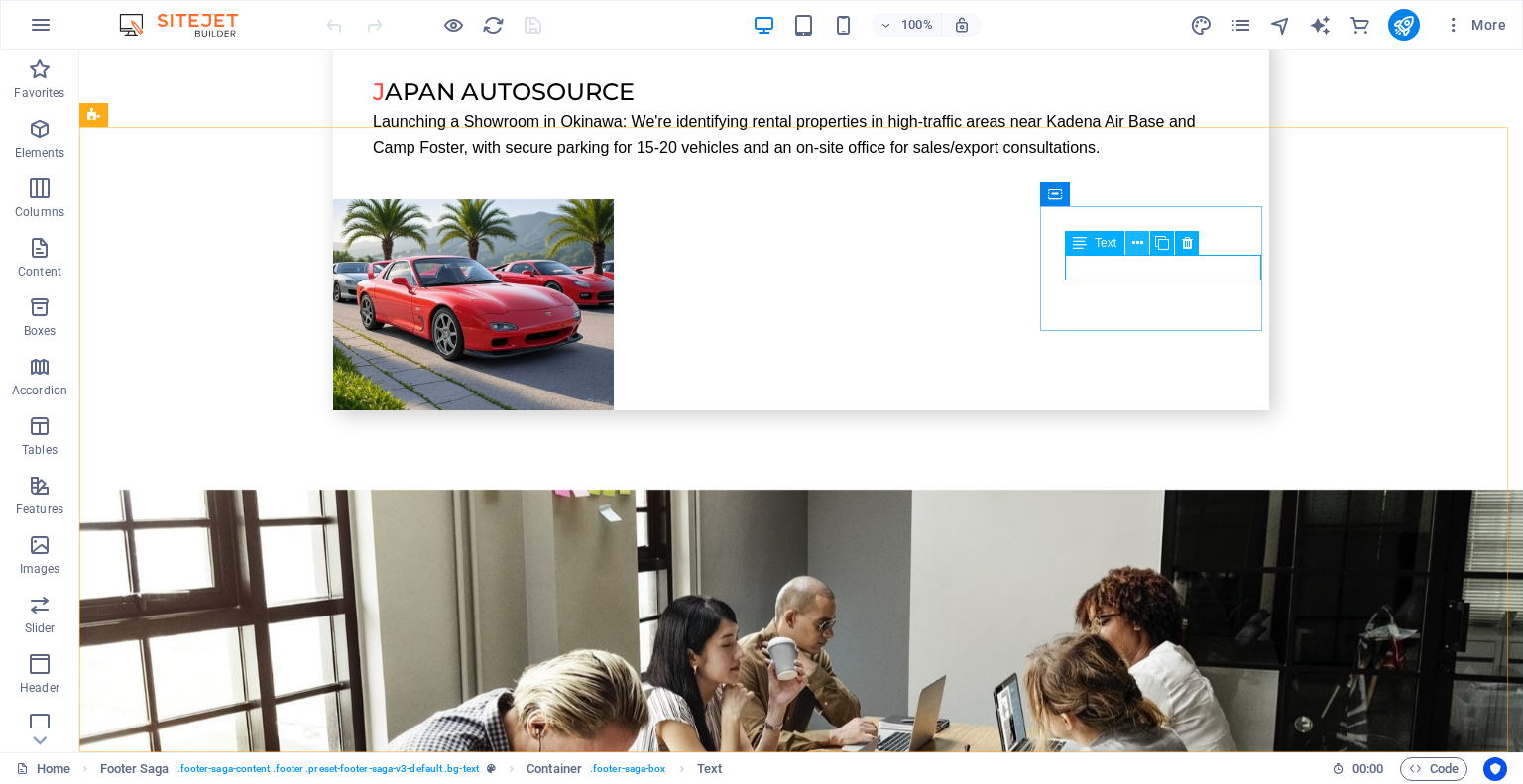 click at bounding box center (1137, 243) 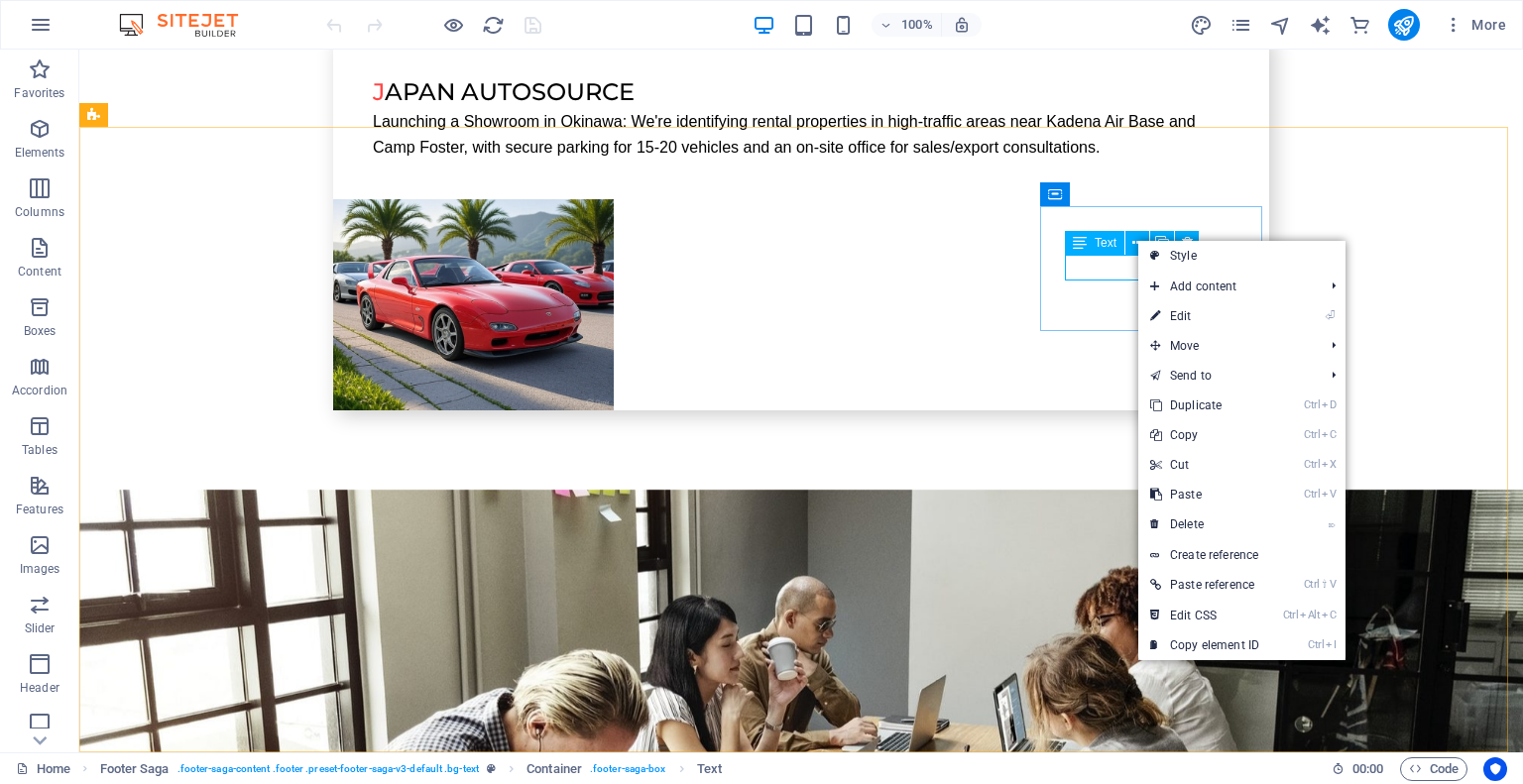 click on "Text" at bounding box center (1106, 243) 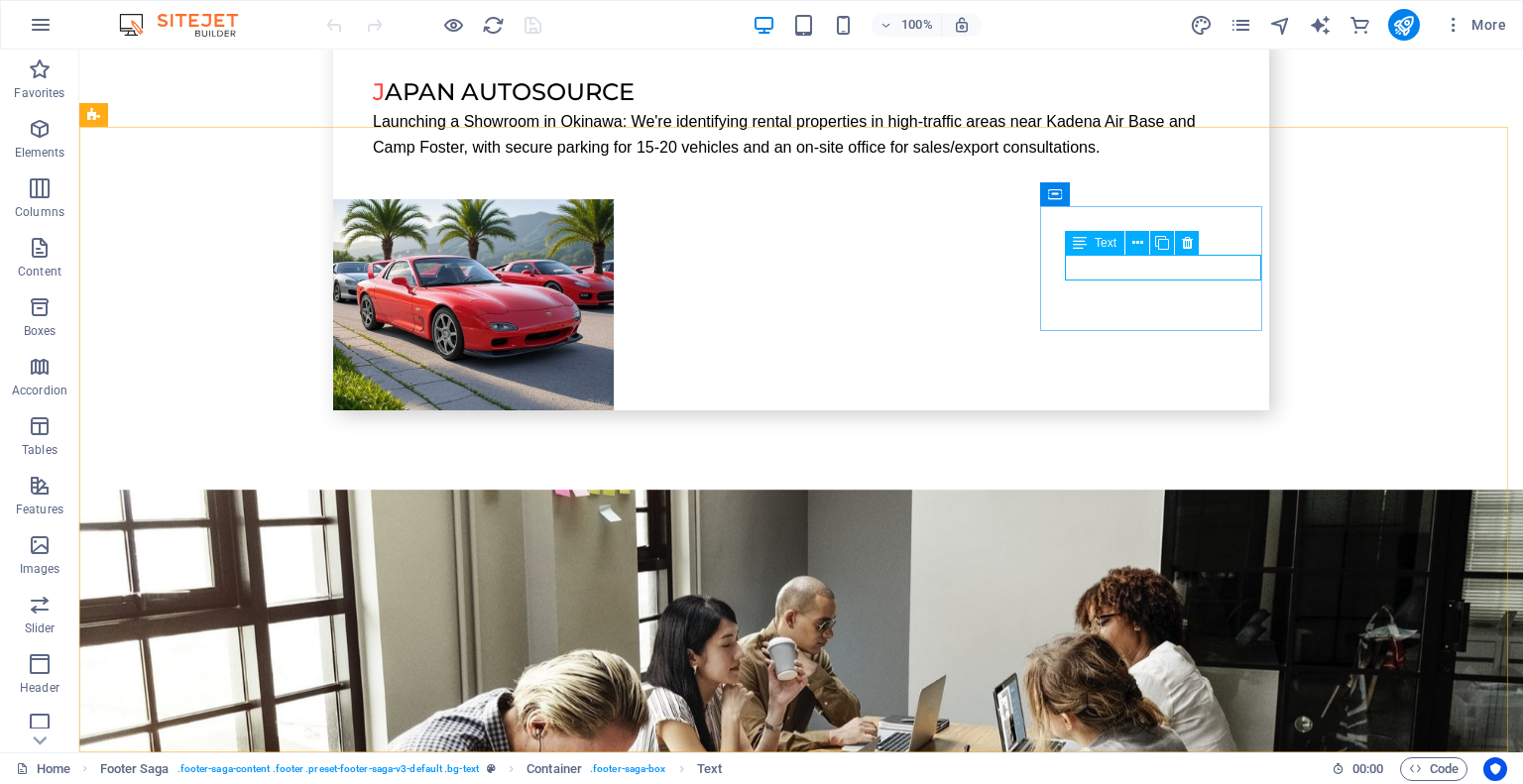 click on "Text" at bounding box center [1106, 243] 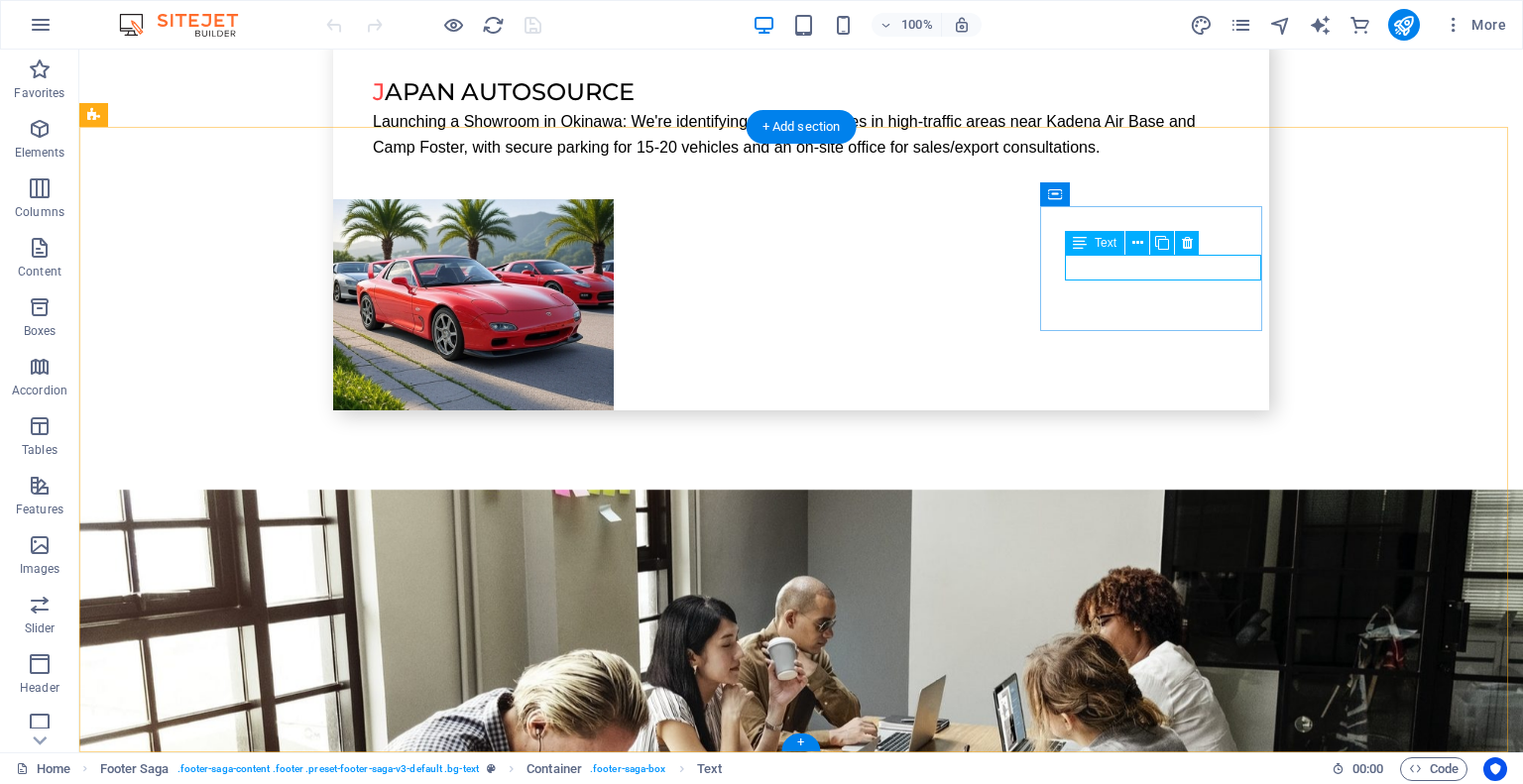click on "Facebook" at bounding box center [206, 6557] 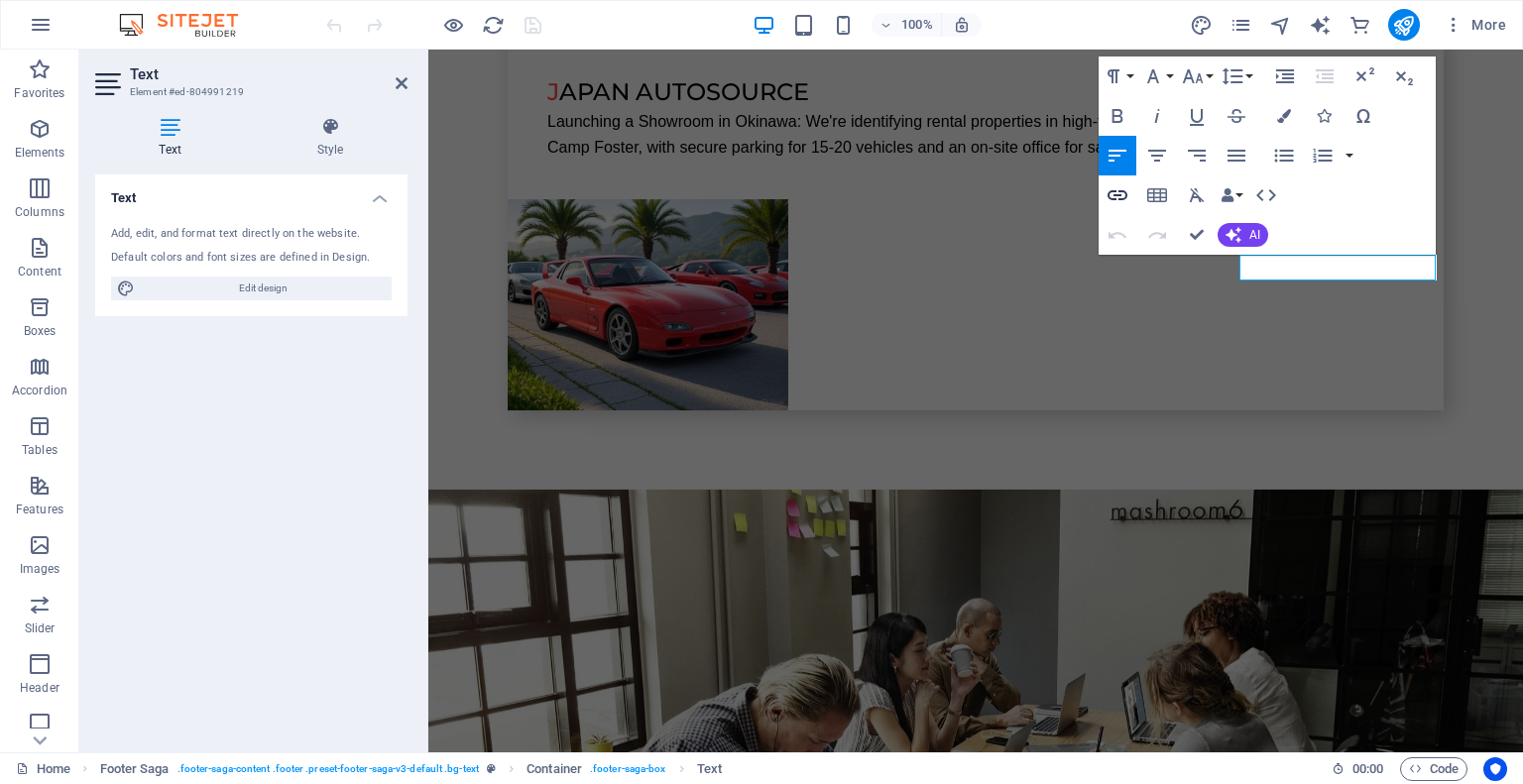 click 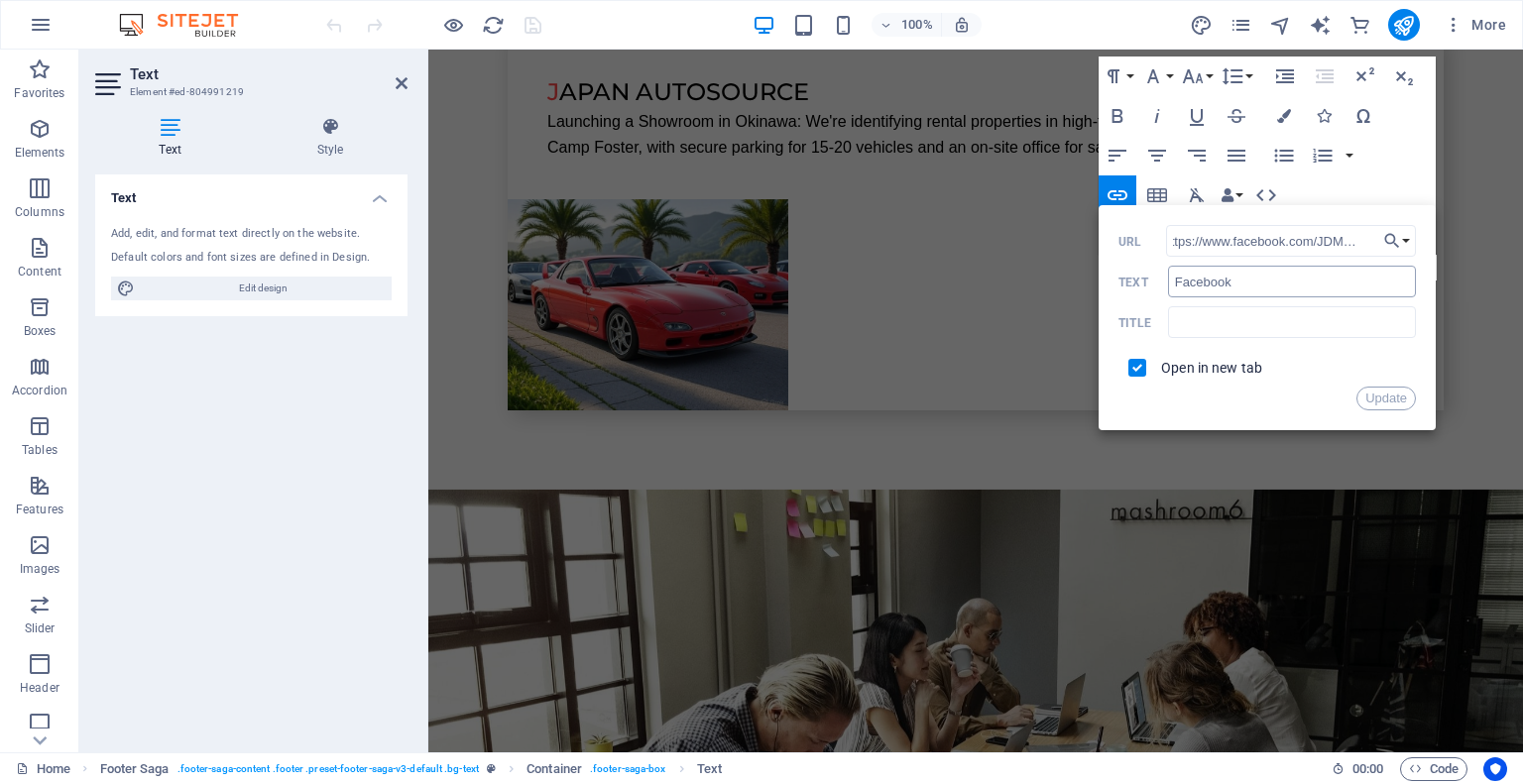scroll, scrollTop: 0, scrollLeft: 0, axis: both 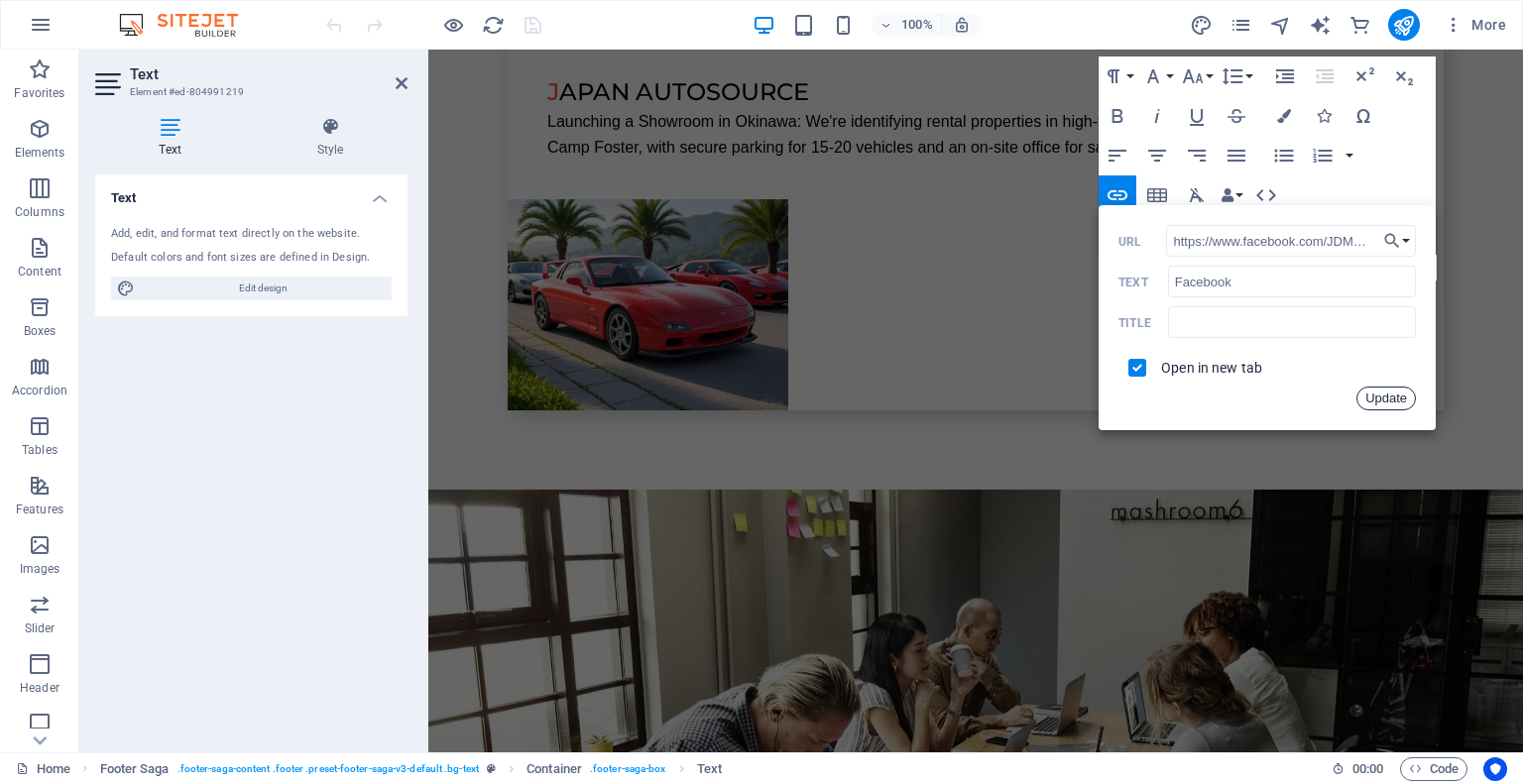 click on "Update" at bounding box center [1386, 398] 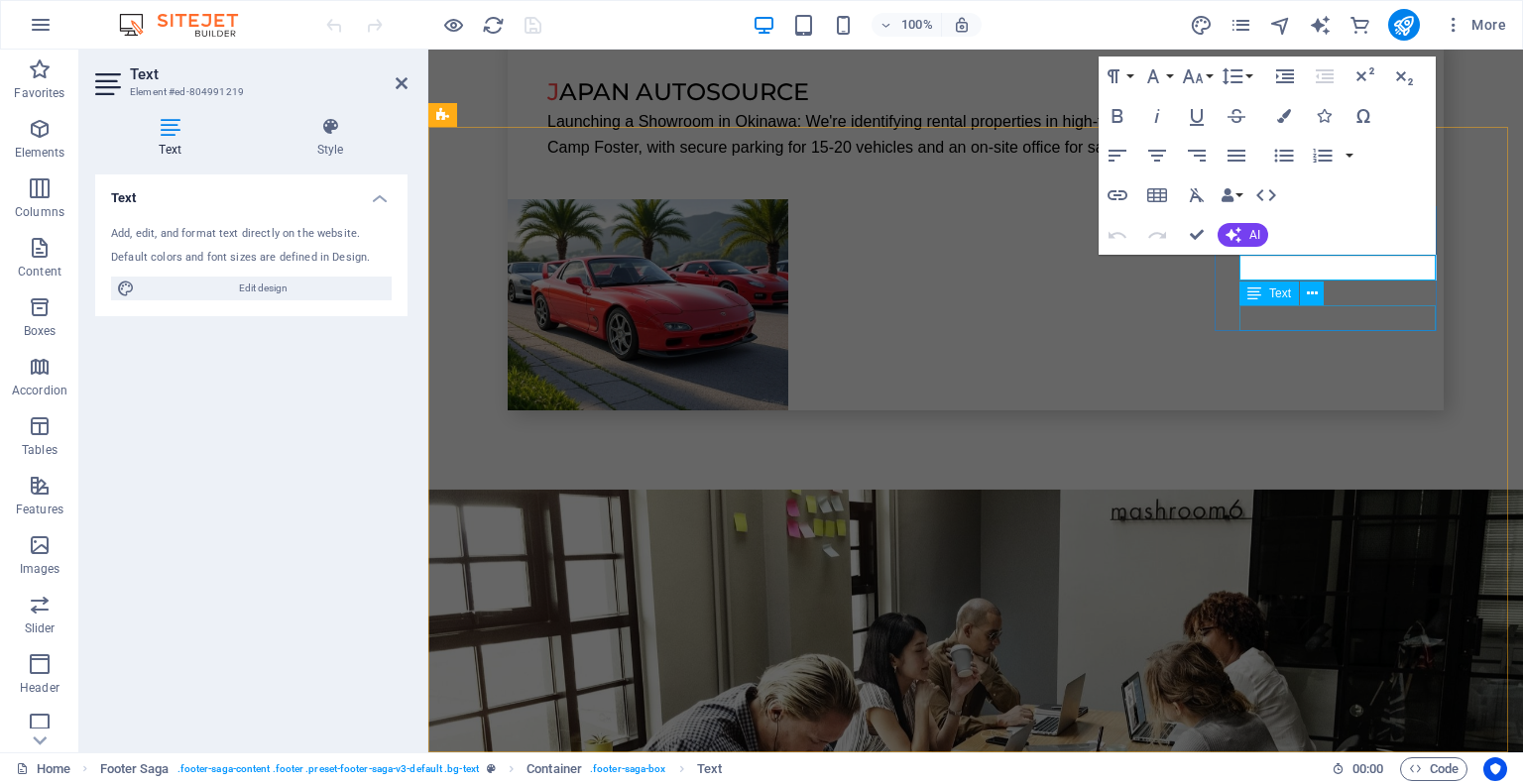 click on "Instagram" at bounding box center (555, 6242) 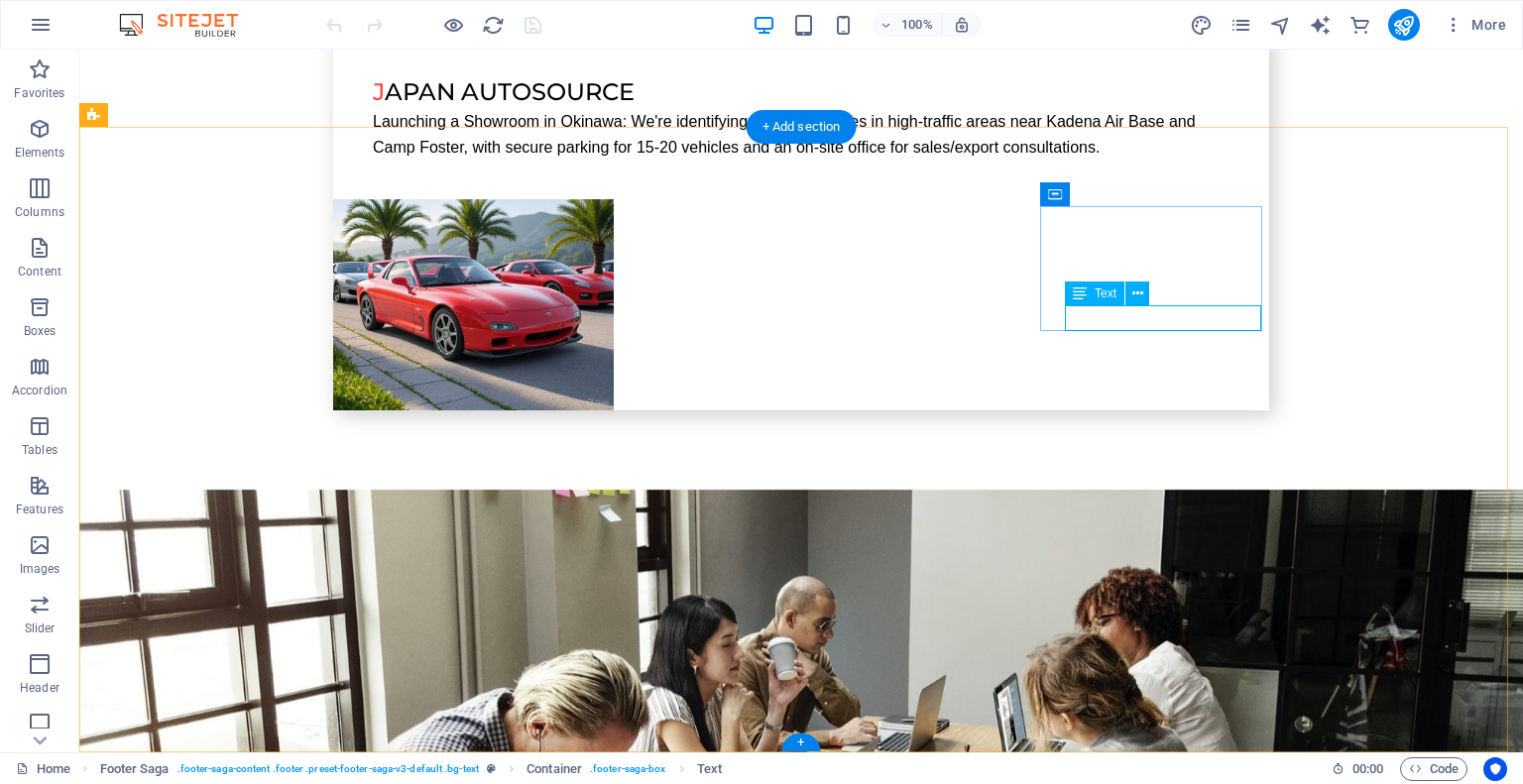 click on "Instagram" at bounding box center (206, 6660) 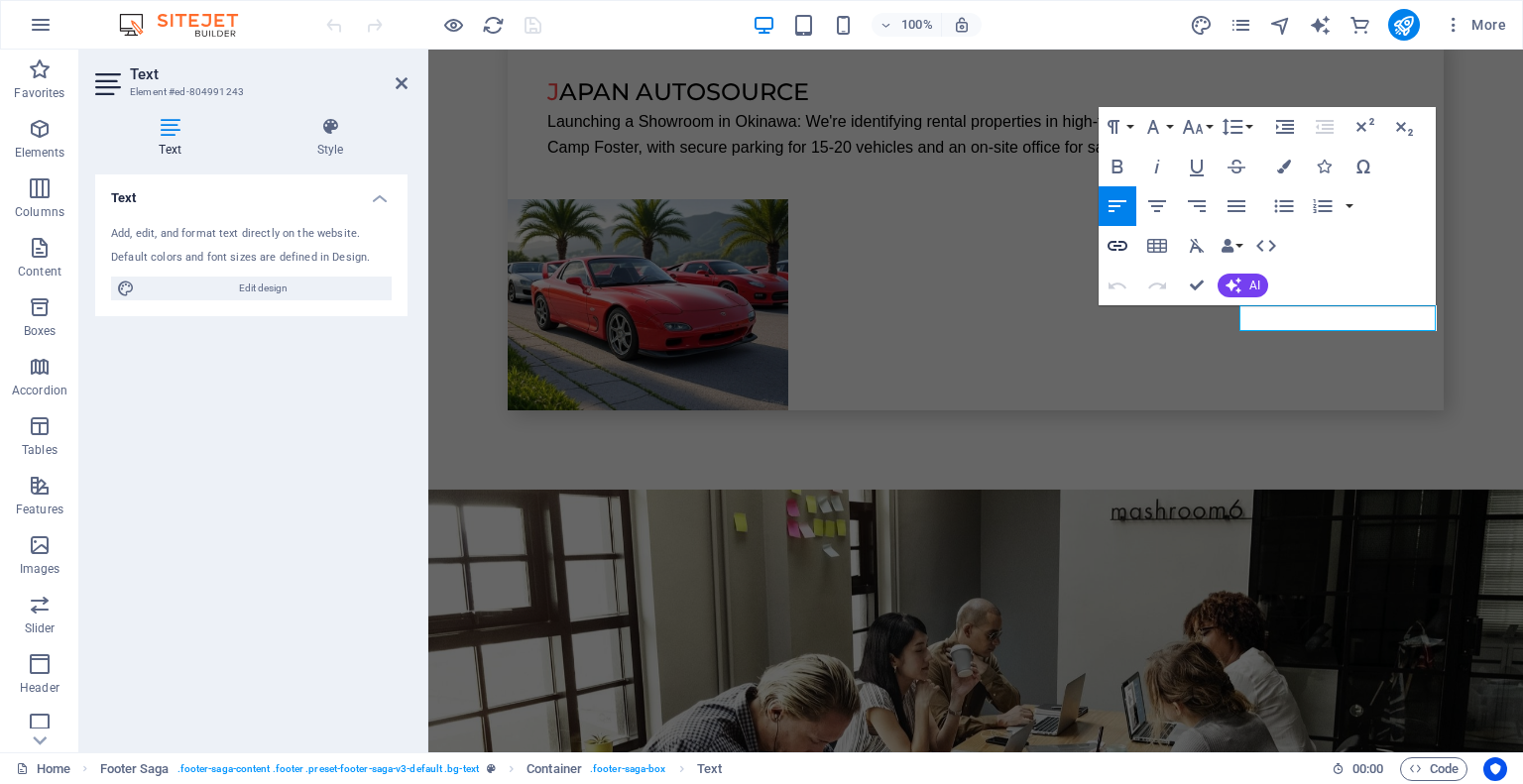 click 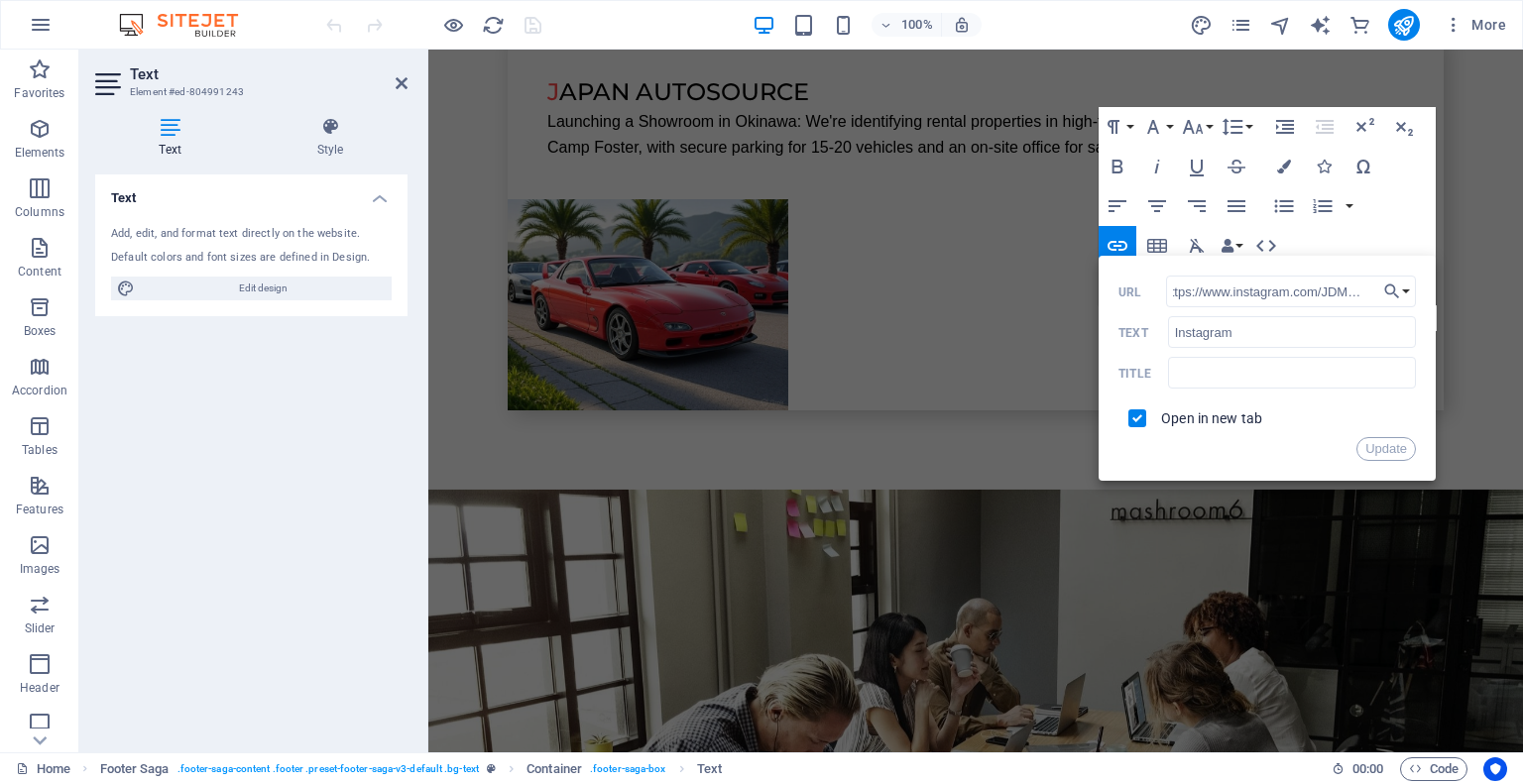scroll, scrollTop: 0, scrollLeft: 0, axis: both 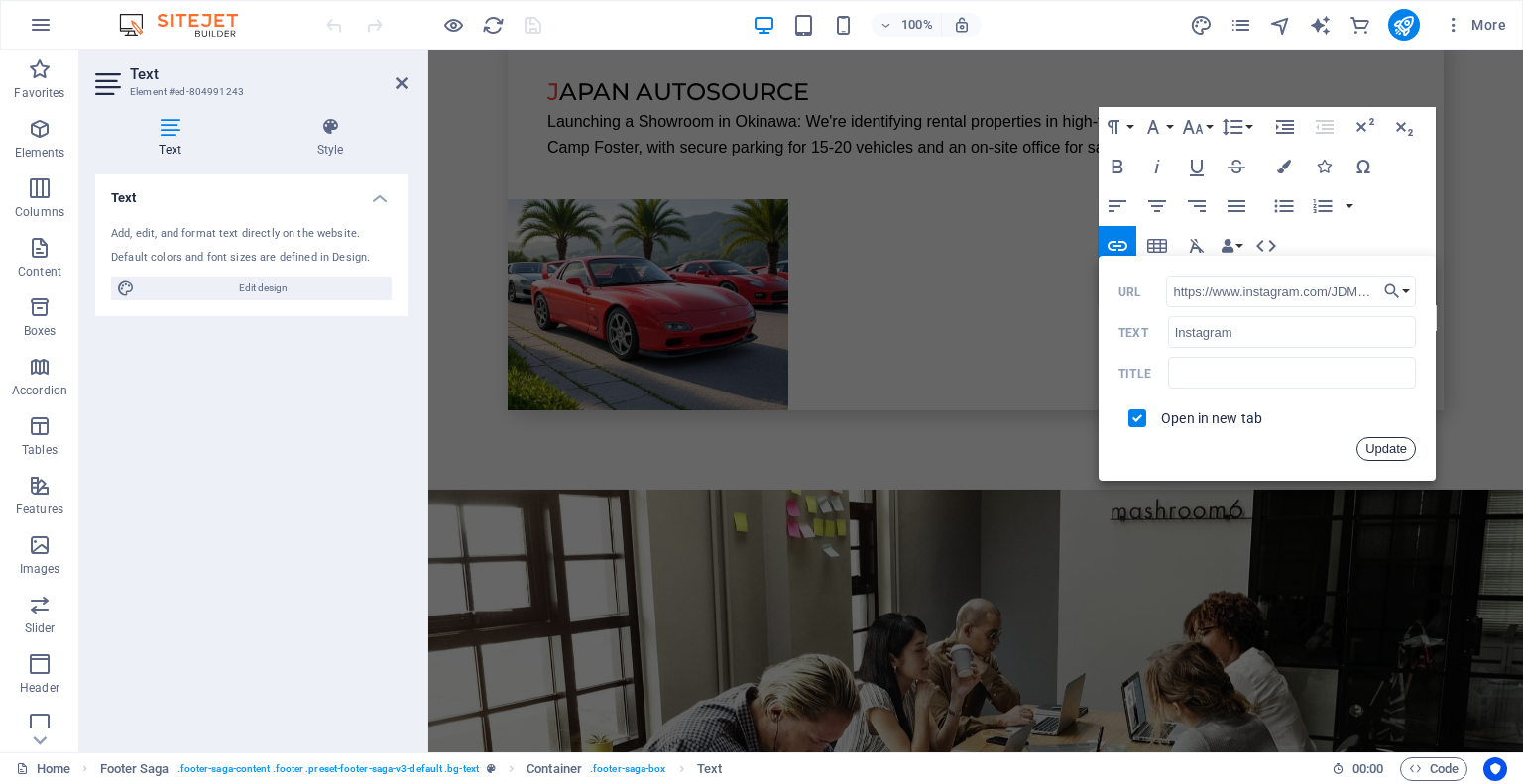 click on "Update" at bounding box center (1386, 449) 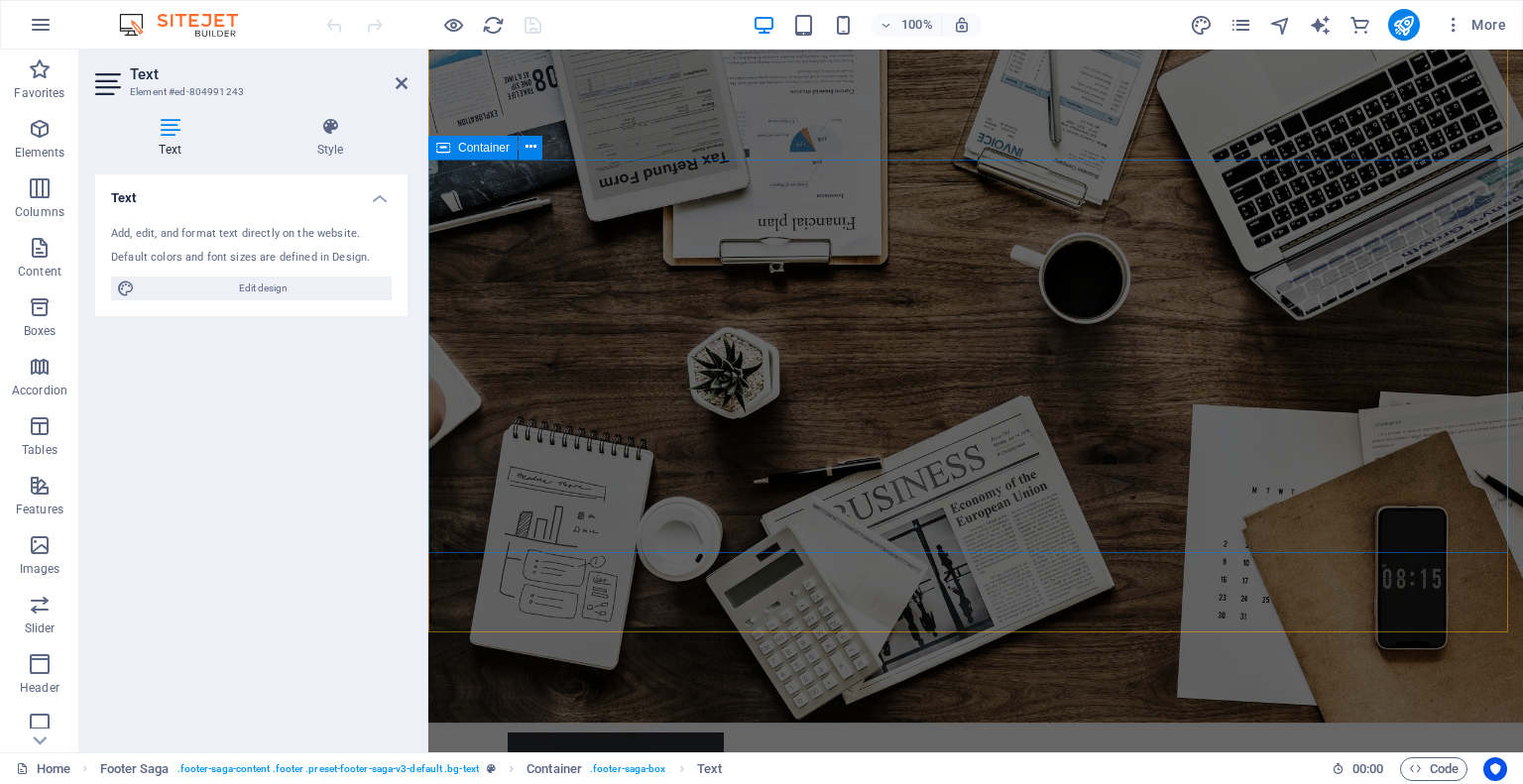 scroll, scrollTop: 0, scrollLeft: 0, axis: both 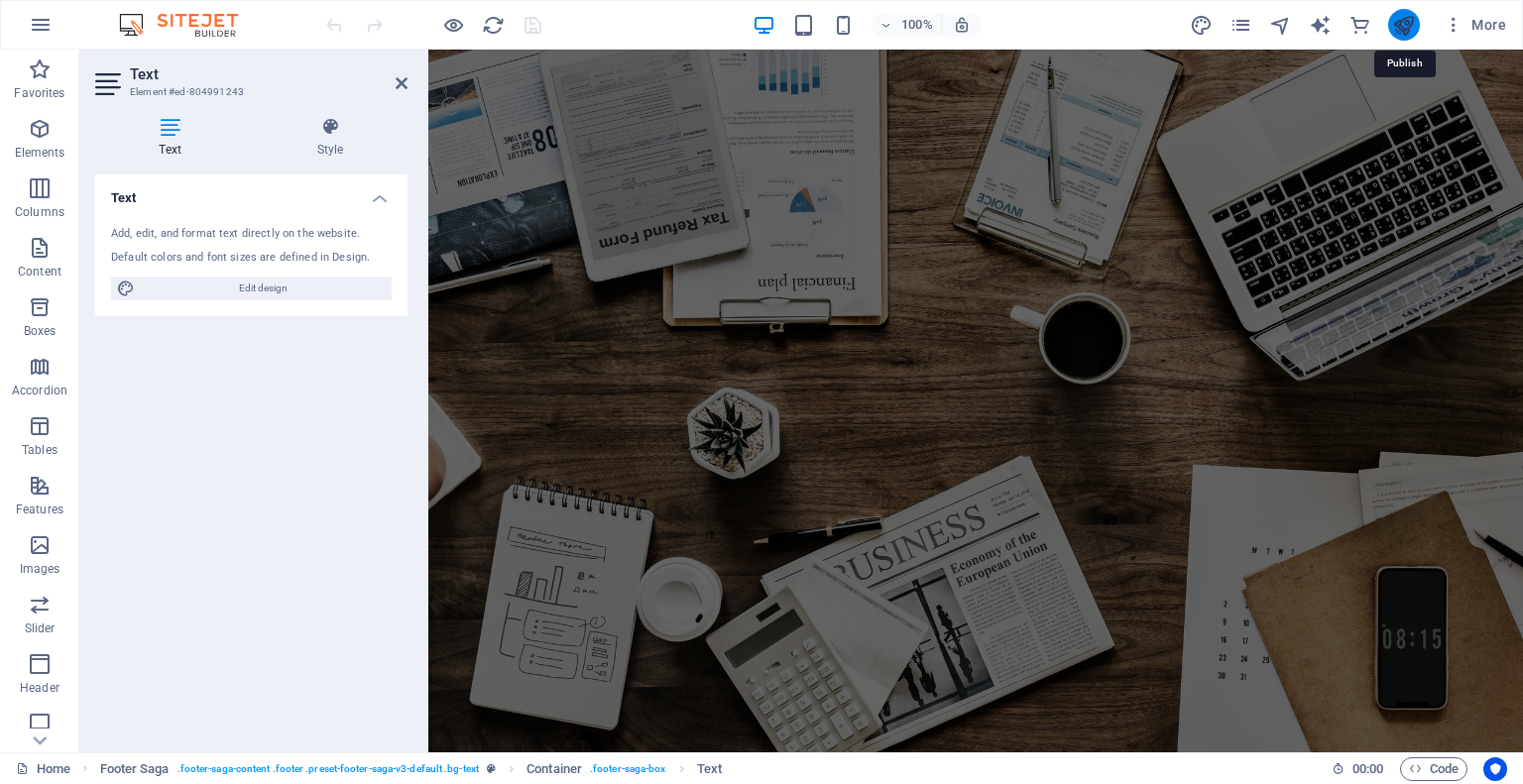 click at bounding box center [1403, 25] 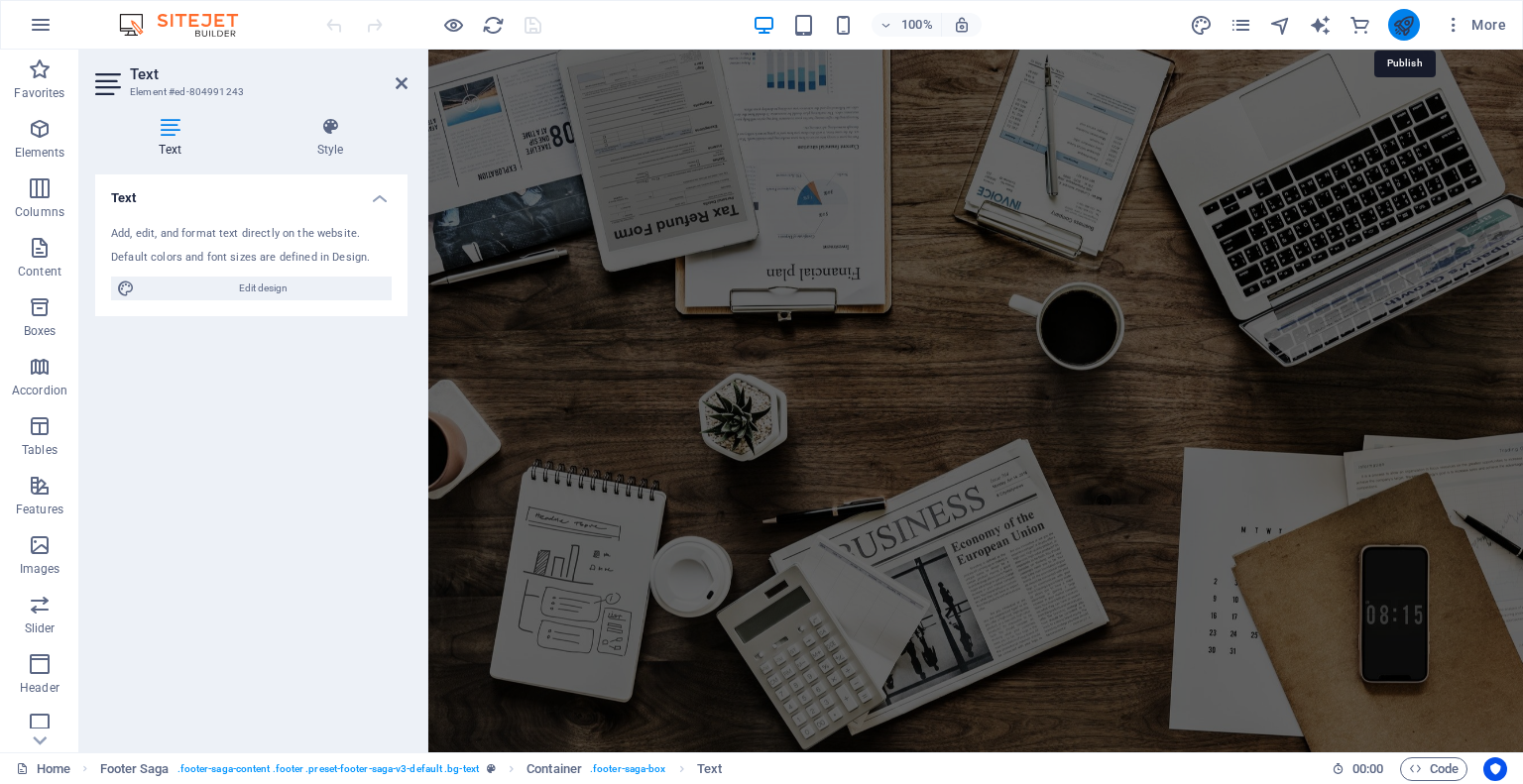 scroll, scrollTop: 5091, scrollLeft: 0, axis: vertical 